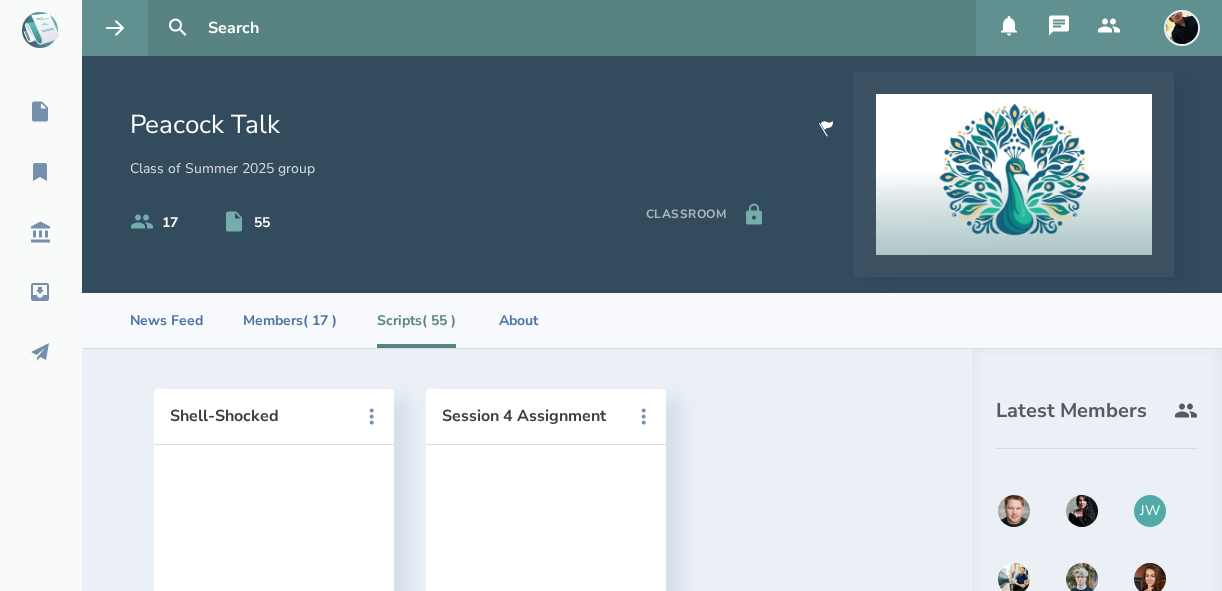 scroll, scrollTop: 0, scrollLeft: 0, axis: both 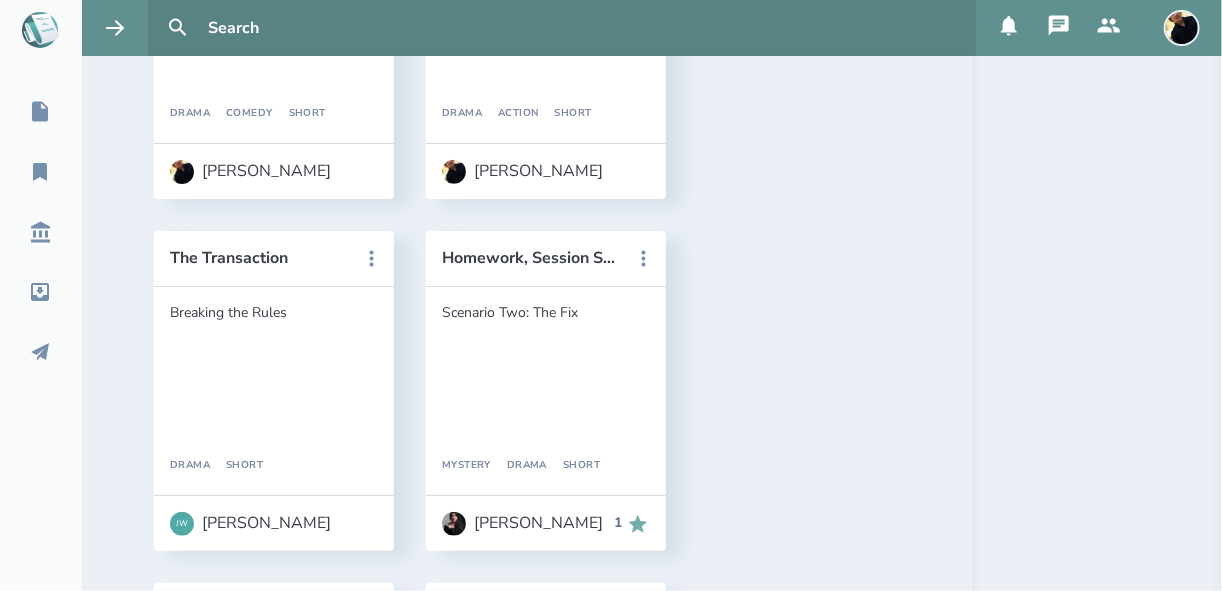 click on "Jurassic Park Scene" at bounding box center [260, 3426] 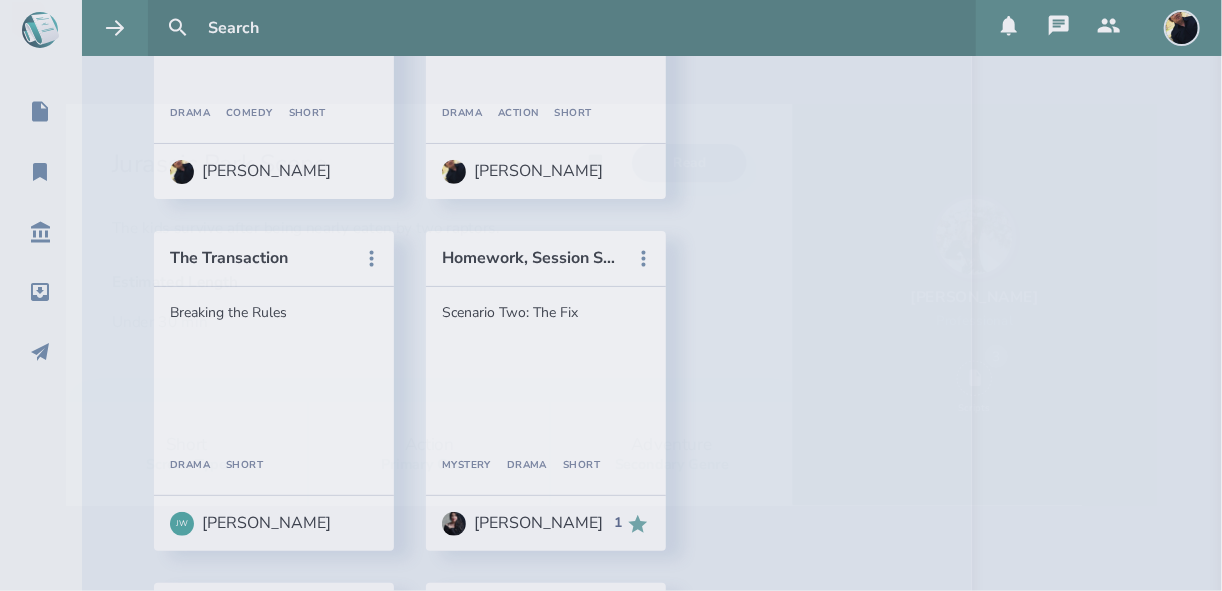 click on "The kids survive after being nearly eaten by two raptors.  Estimated Length Under 30 min" at bounding box center (429, 274) 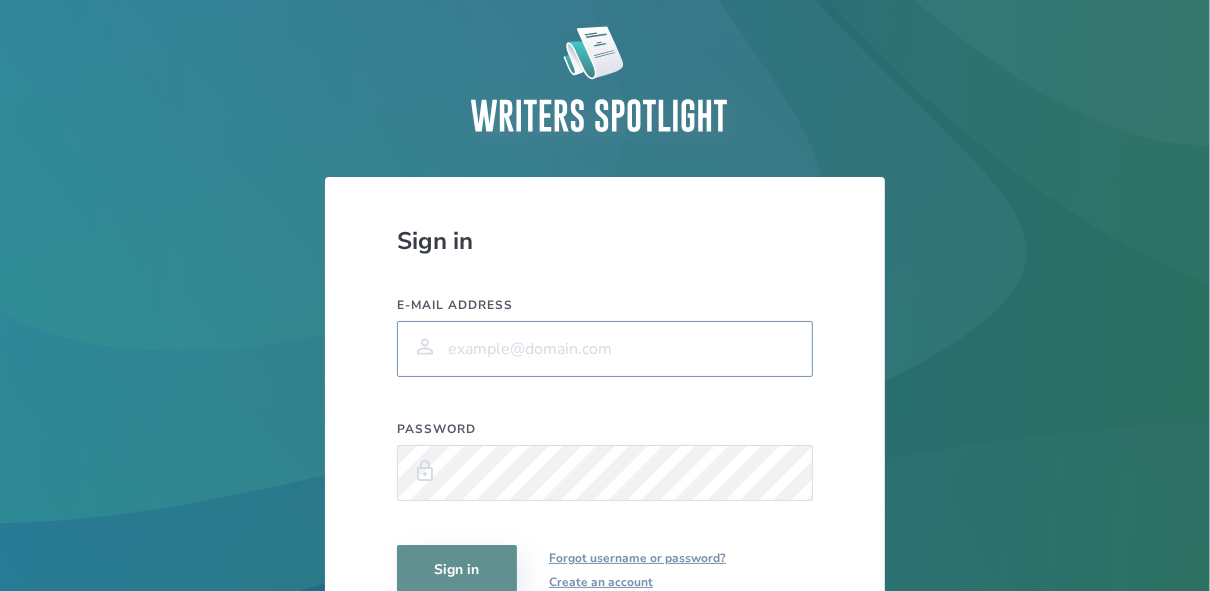 type on "[EMAIL_ADDRESS][DOMAIN_NAME]" 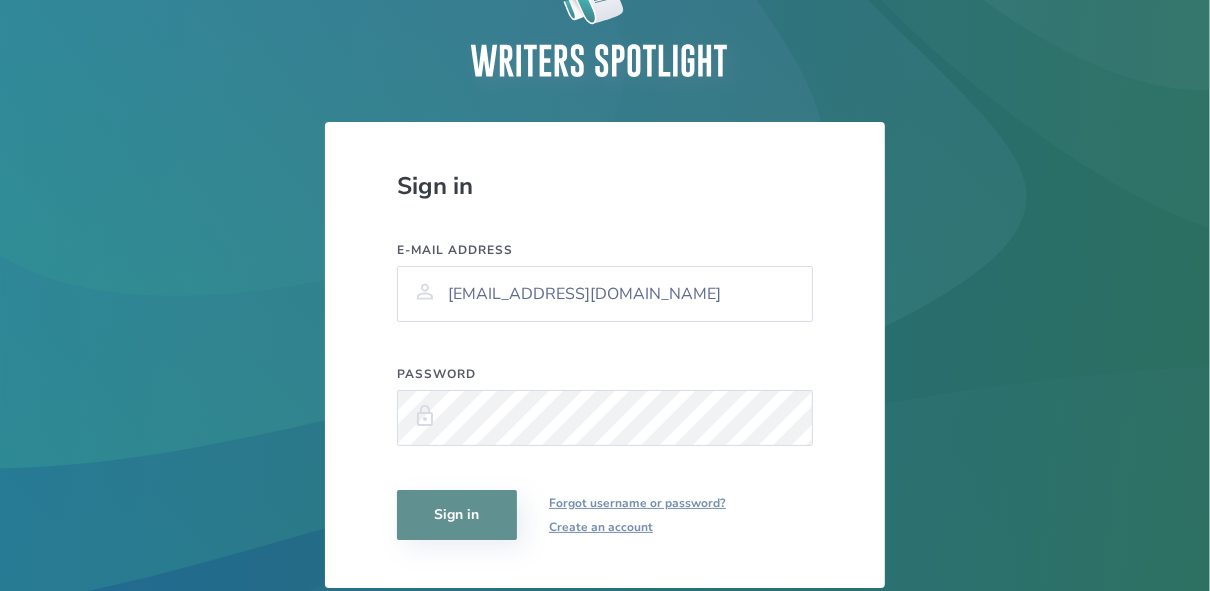 scroll, scrollTop: 160, scrollLeft: 0, axis: vertical 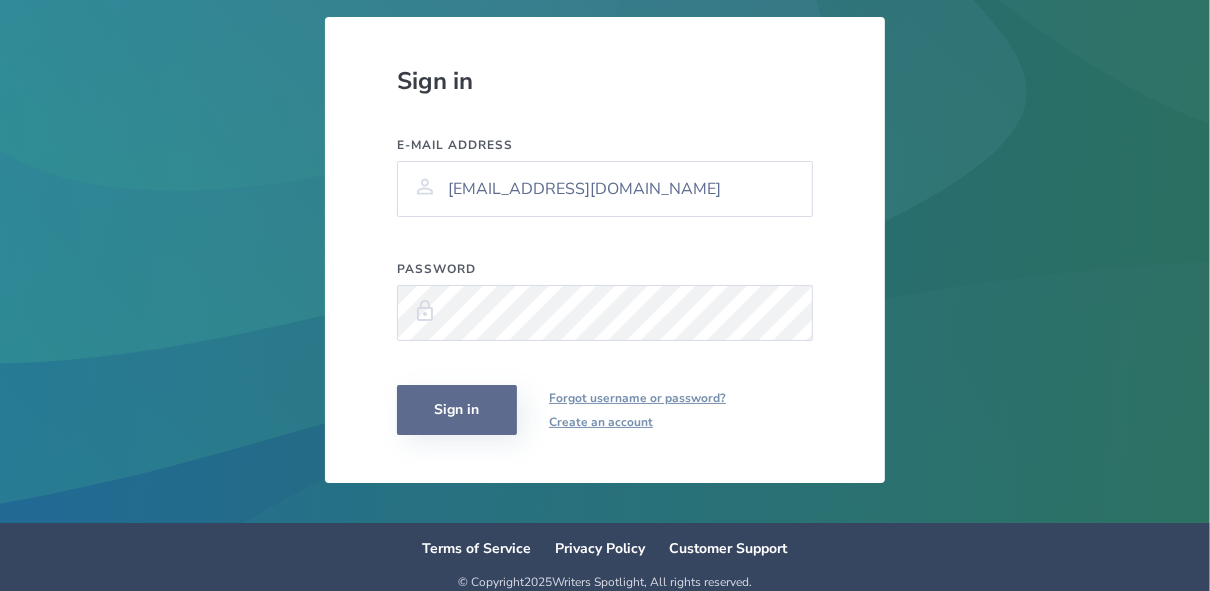click on "Sign in" at bounding box center [457, 410] 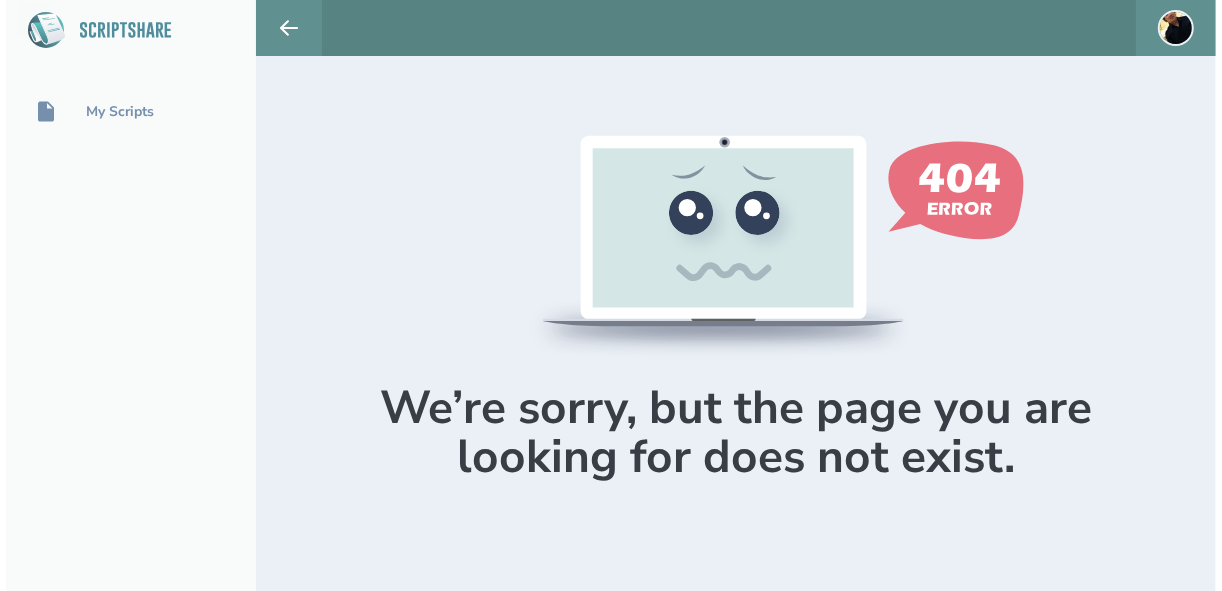 scroll, scrollTop: 0, scrollLeft: 0, axis: both 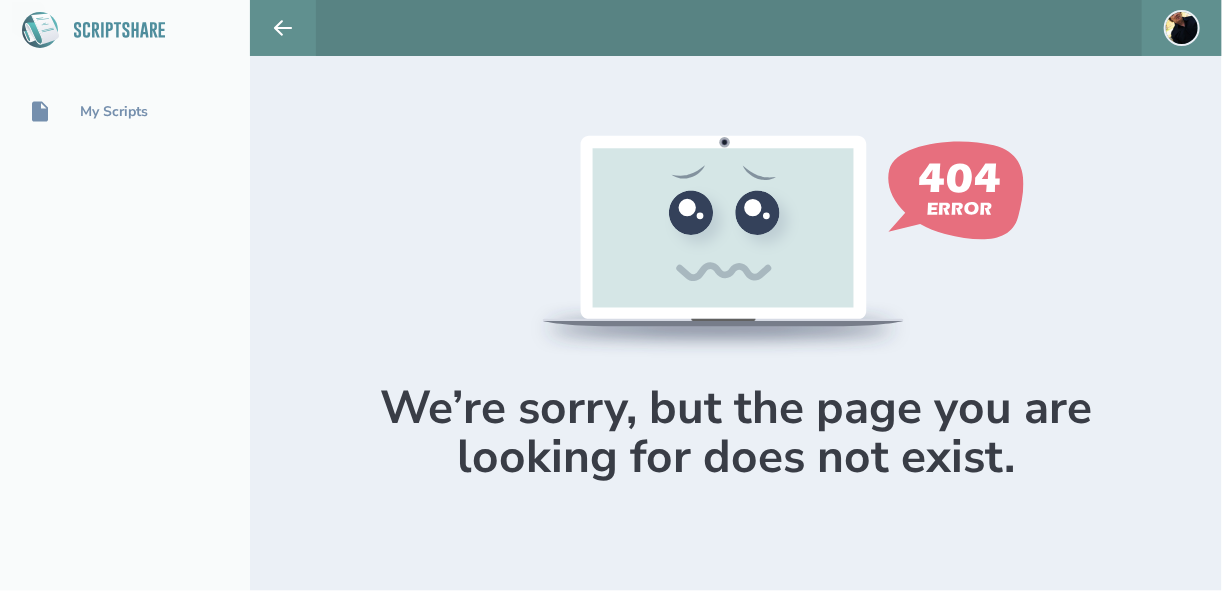 select on "1" 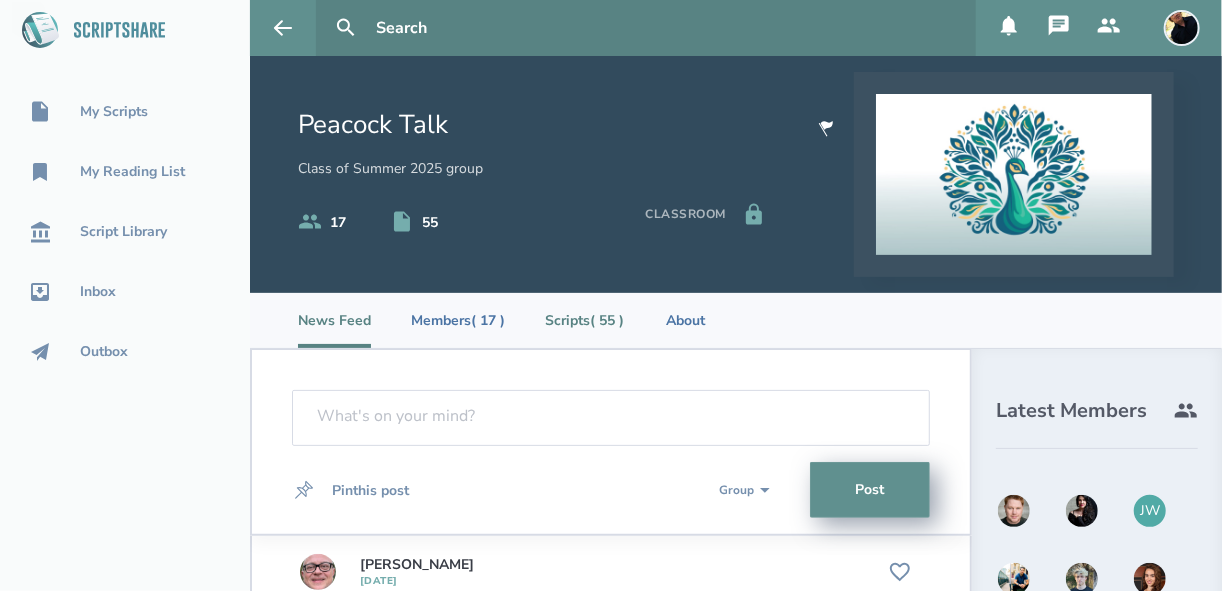 click on "Scripts  ( 55 )" at bounding box center [584, 320] 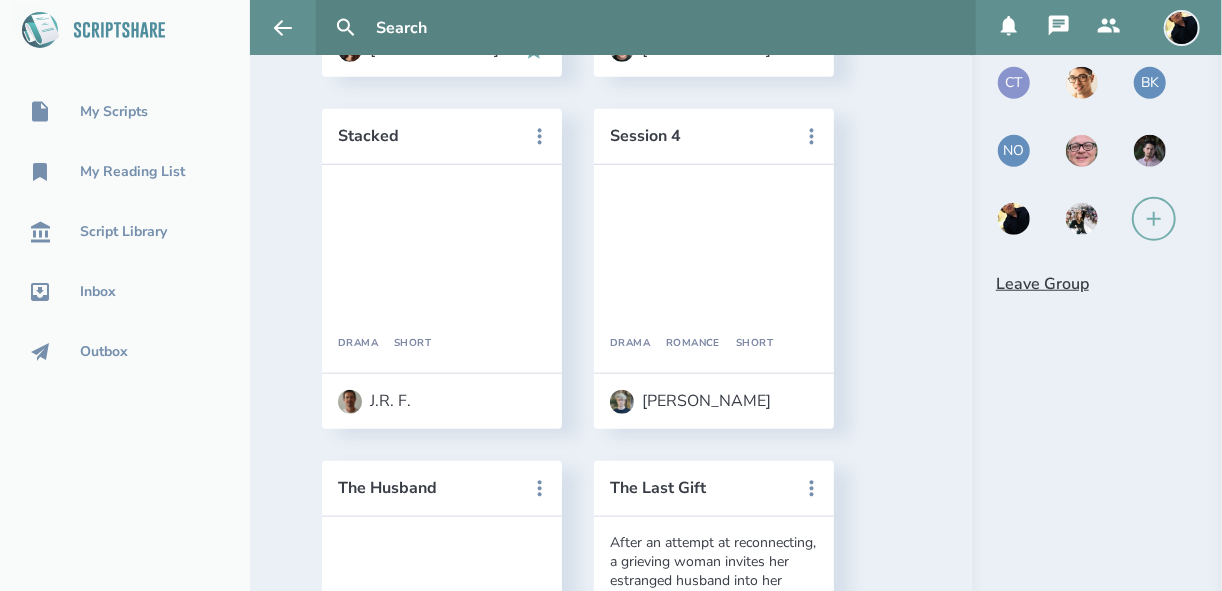 scroll, scrollTop: 720, scrollLeft: 0, axis: vertical 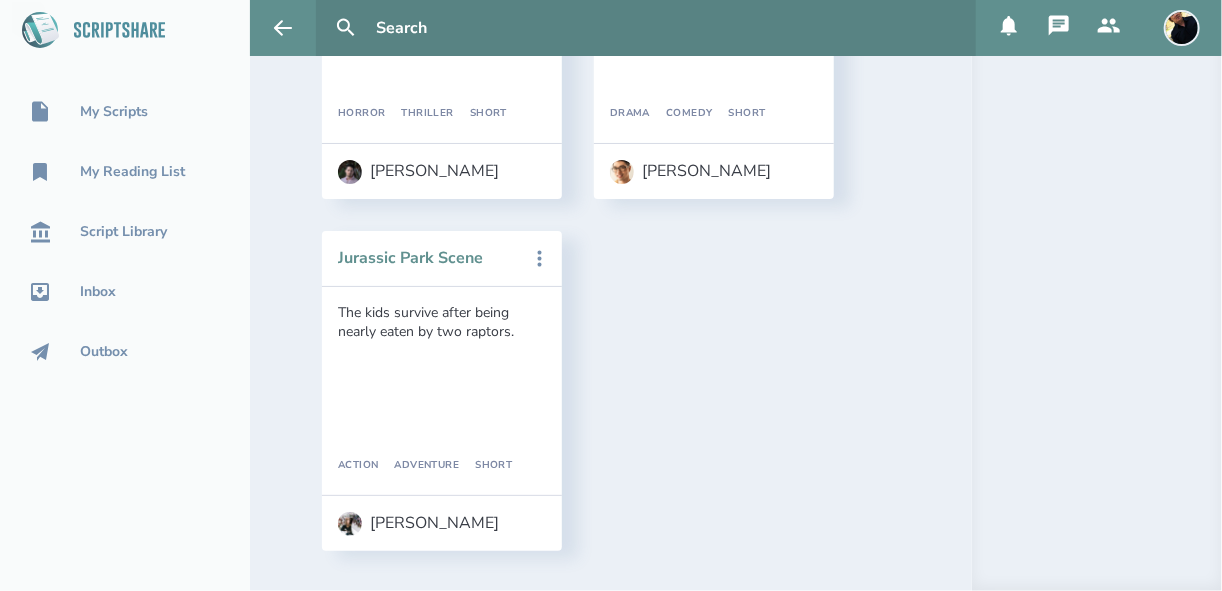 click on "Jurassic Park Scene" at bounding box center (428, 258) 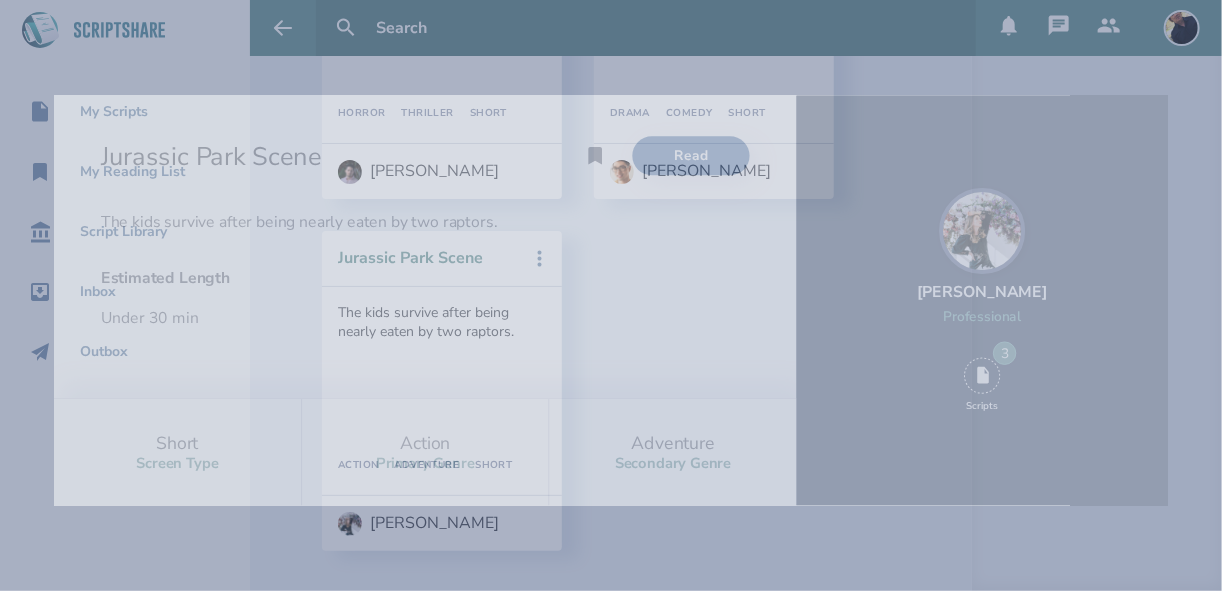 click on "The kids survive after being nearly eaten by two raptors.  Estimated Length Under 30 min" at bounding box center [425, 269] 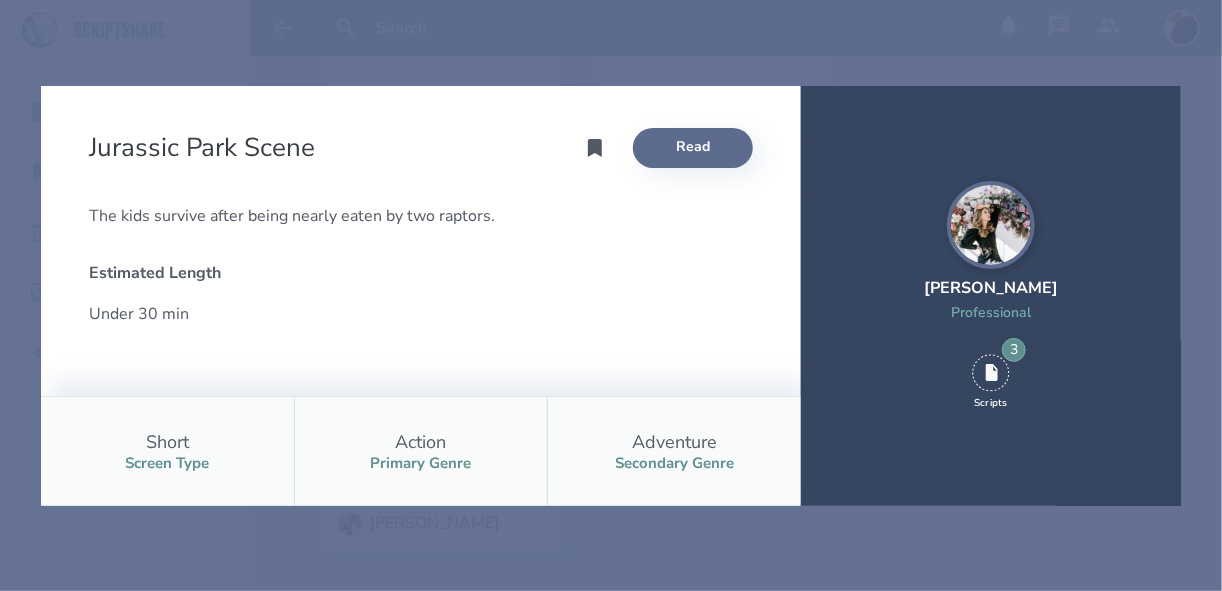 click on "Read" at bounding box center [693, 148] 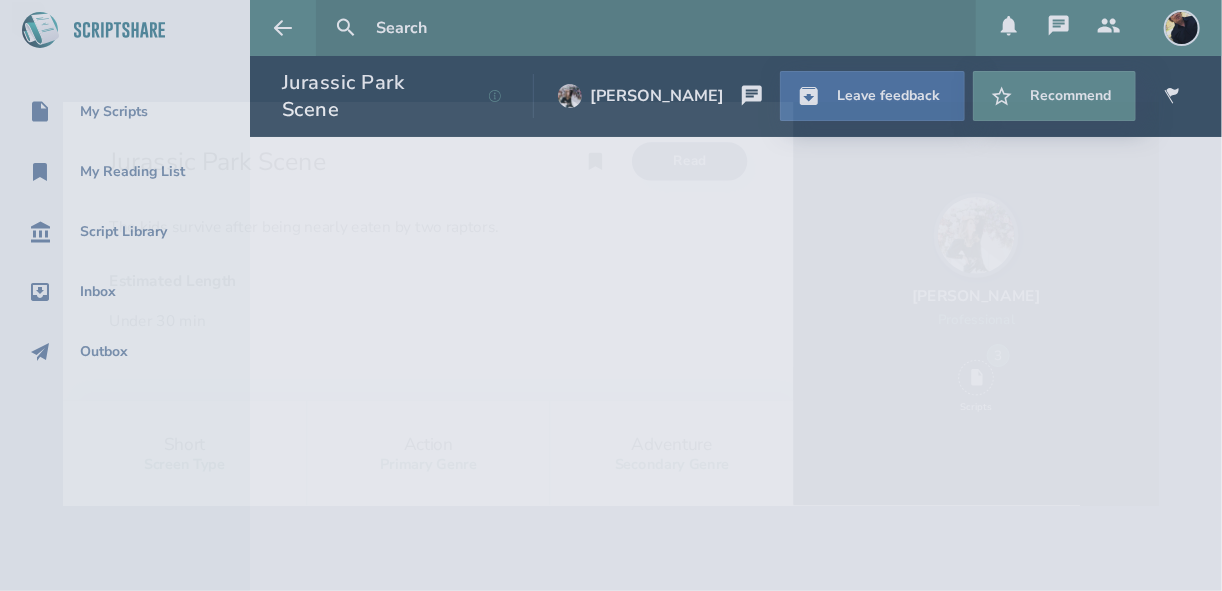 scroll, scrollTop: 0, scrollLeft: 0, axis: both 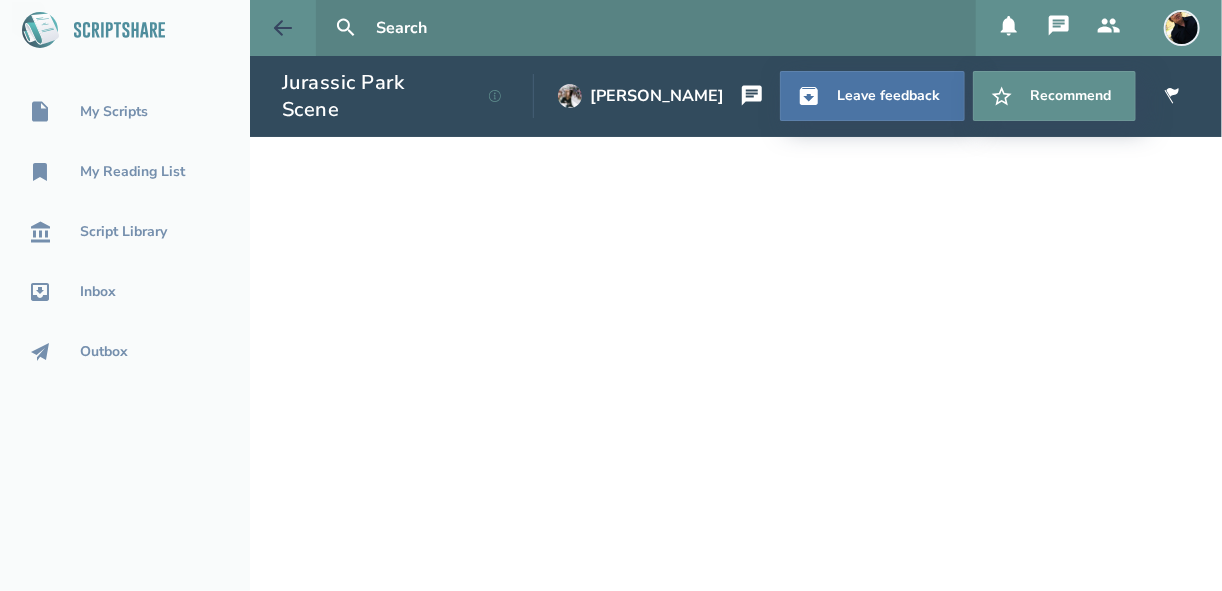 click at bounding box center [283, 28] 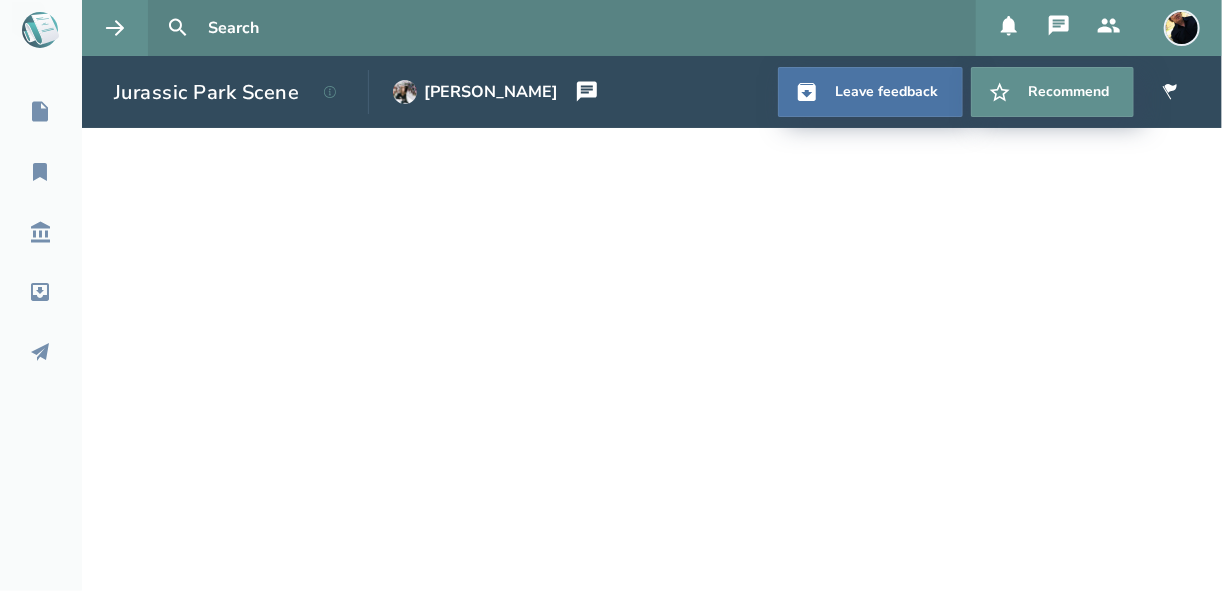 click 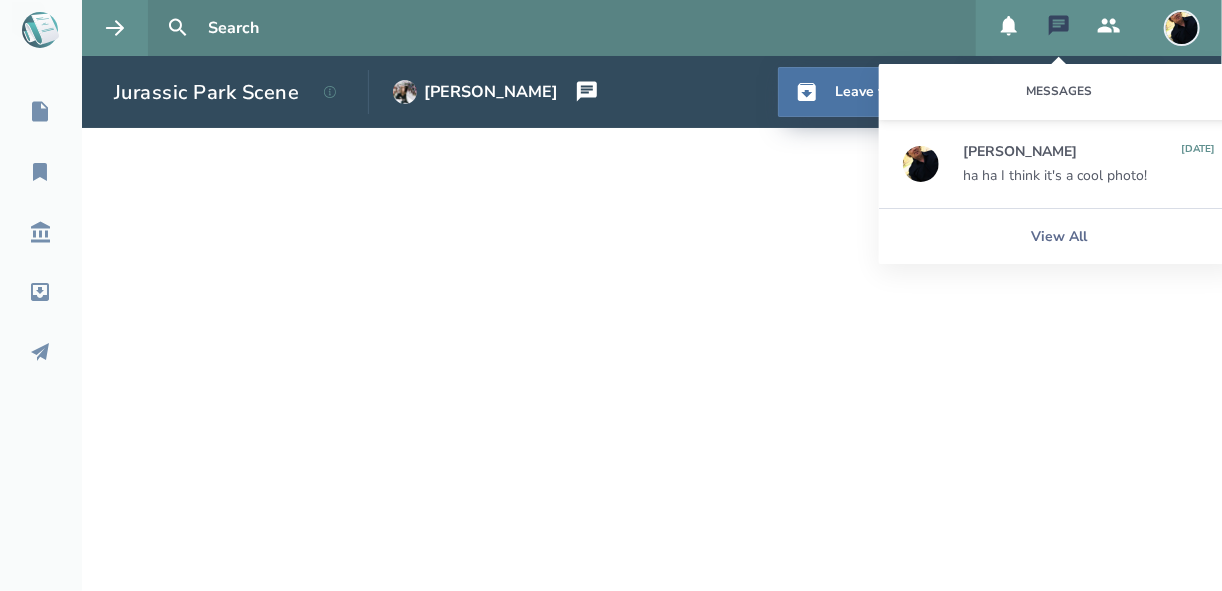 click 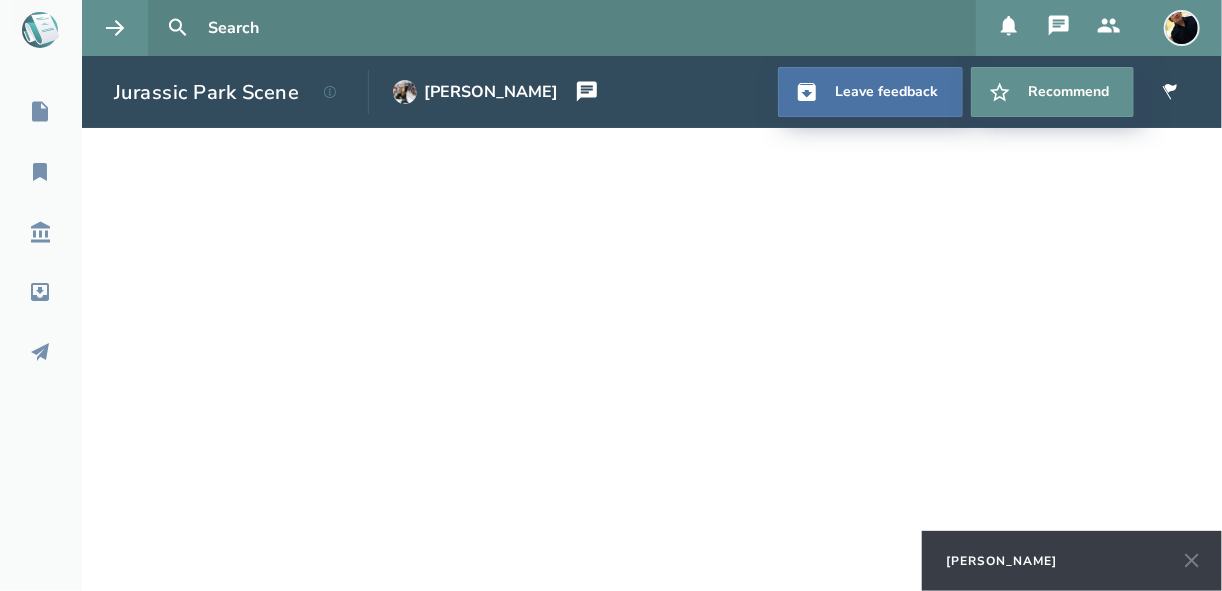 click 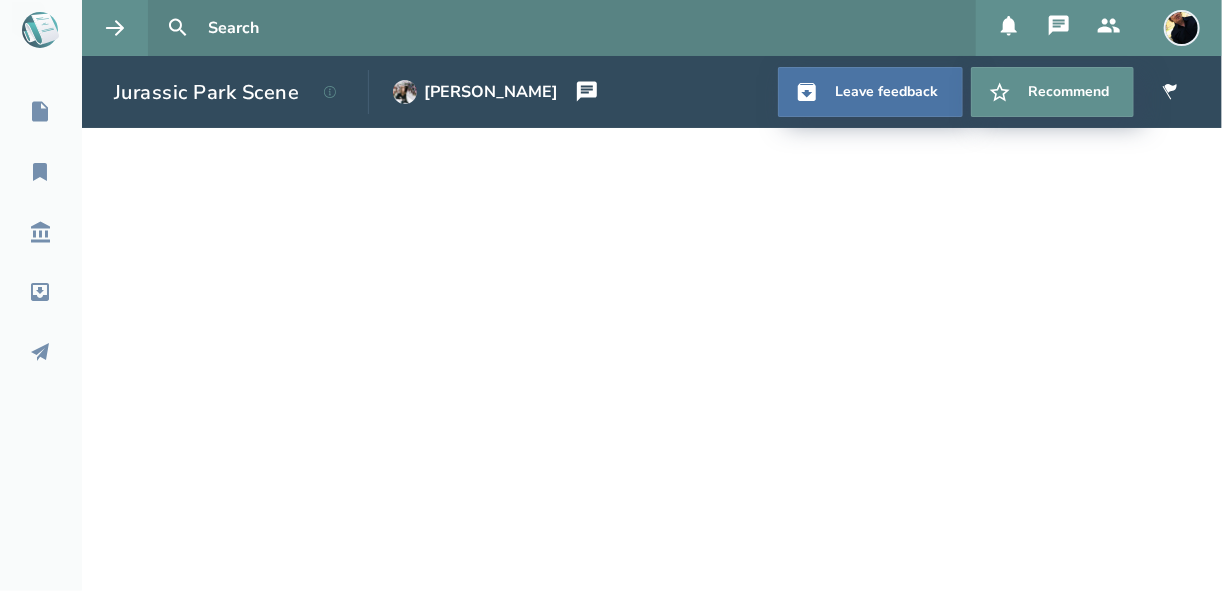 click 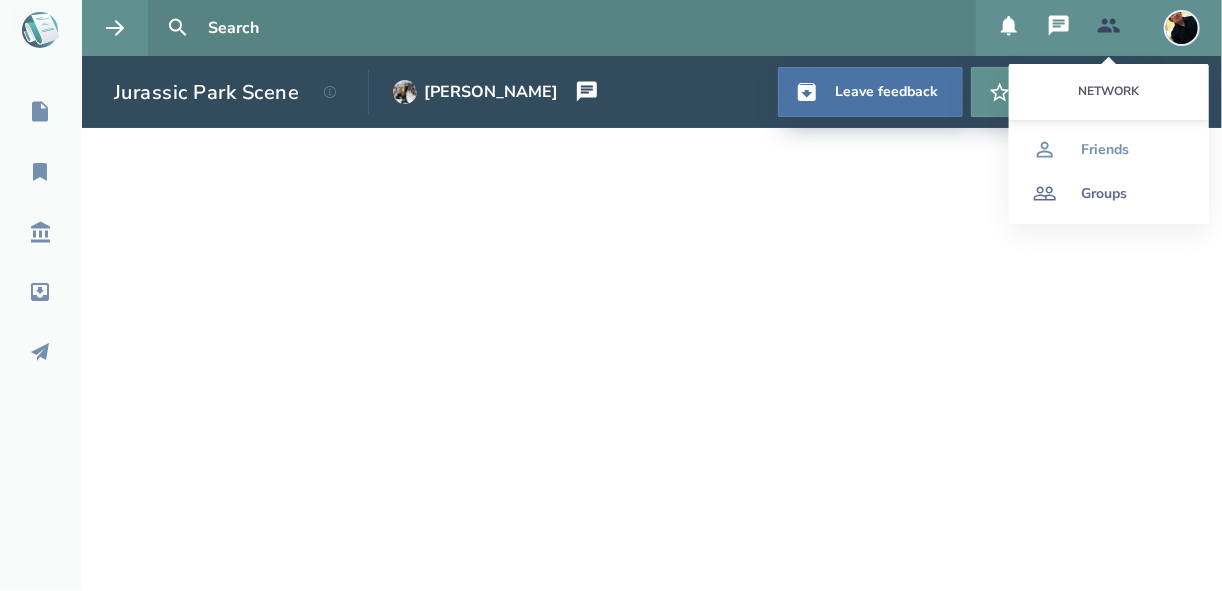 click on "Groups" at bounding box center [1104, 194] 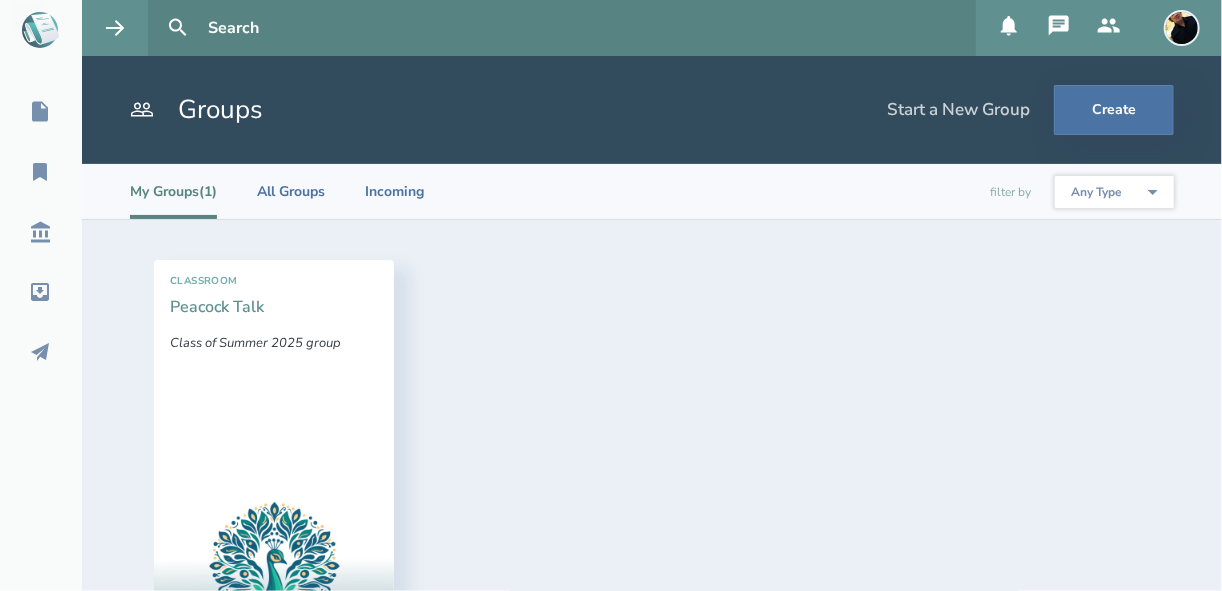 click on "Peacock Talk" at bounding box center [217, 307] 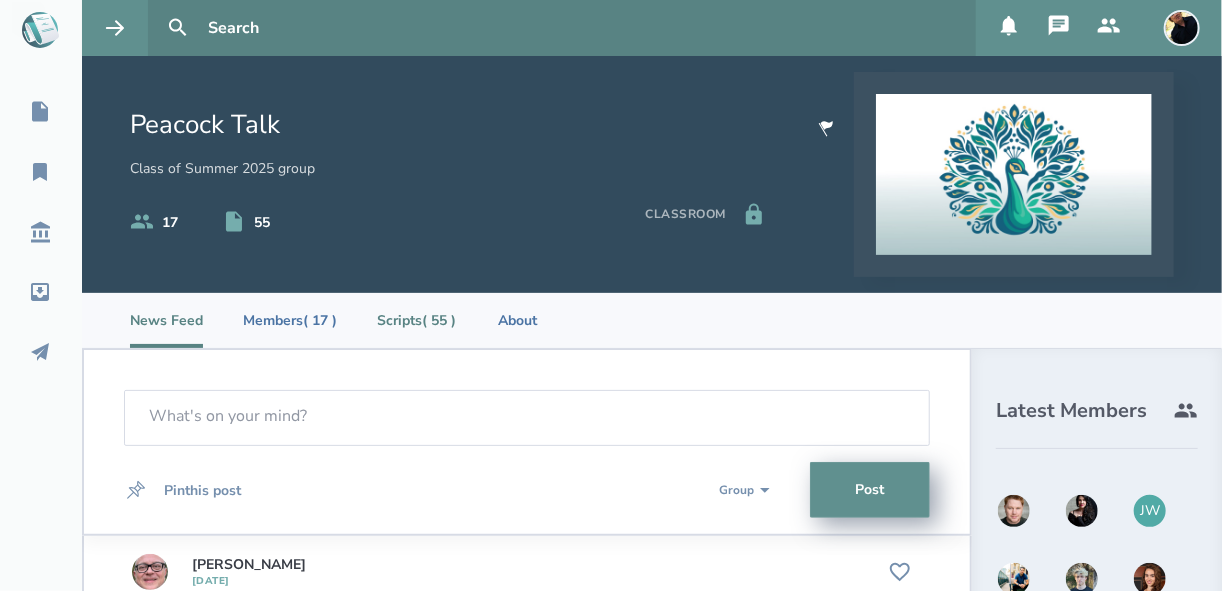 click on "Scripts  ( 55 )" at bounding box center [416, 320] 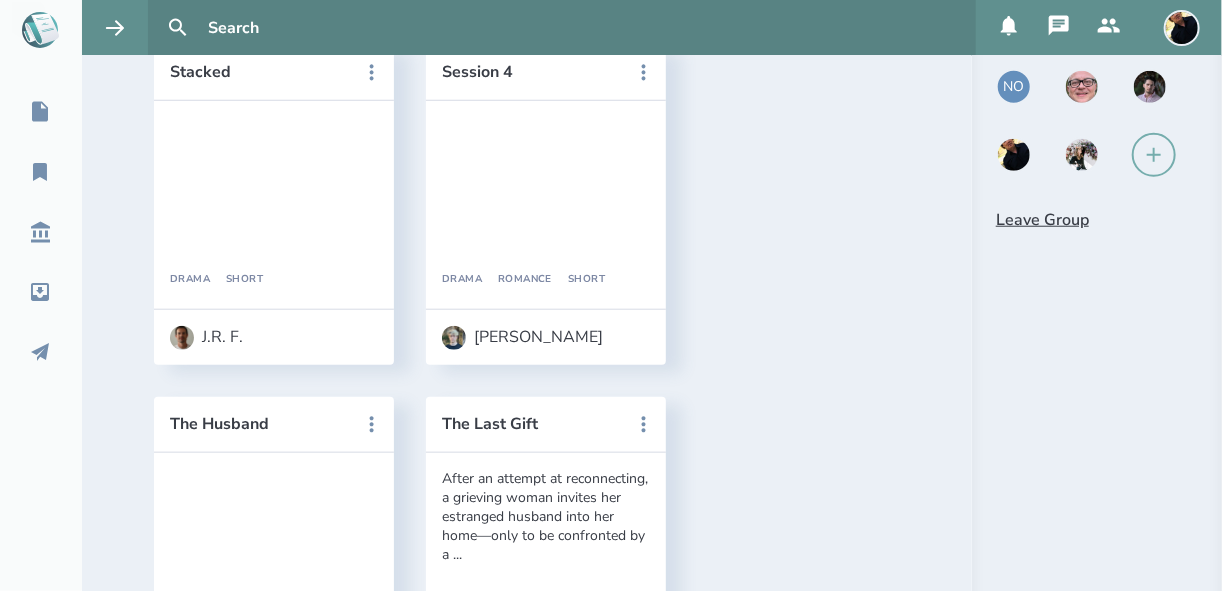 scroll, scrollTop: 800, scrollLeft: 0, axis: vertical 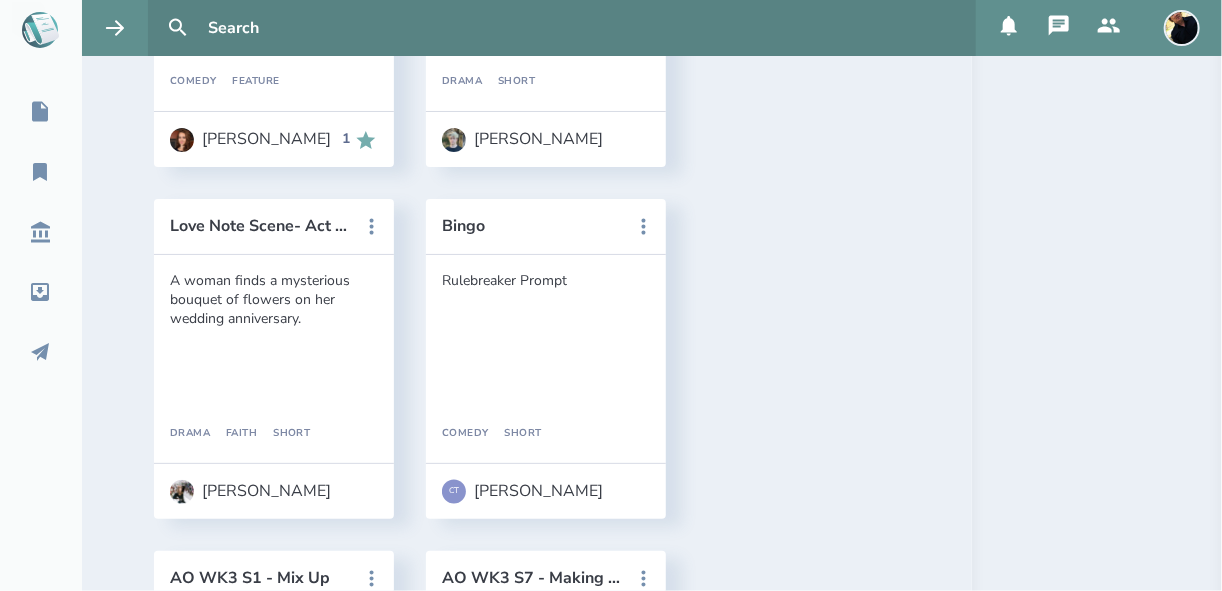 click on "Gift Me With Your Presence" at bounding box center (260, 2690) 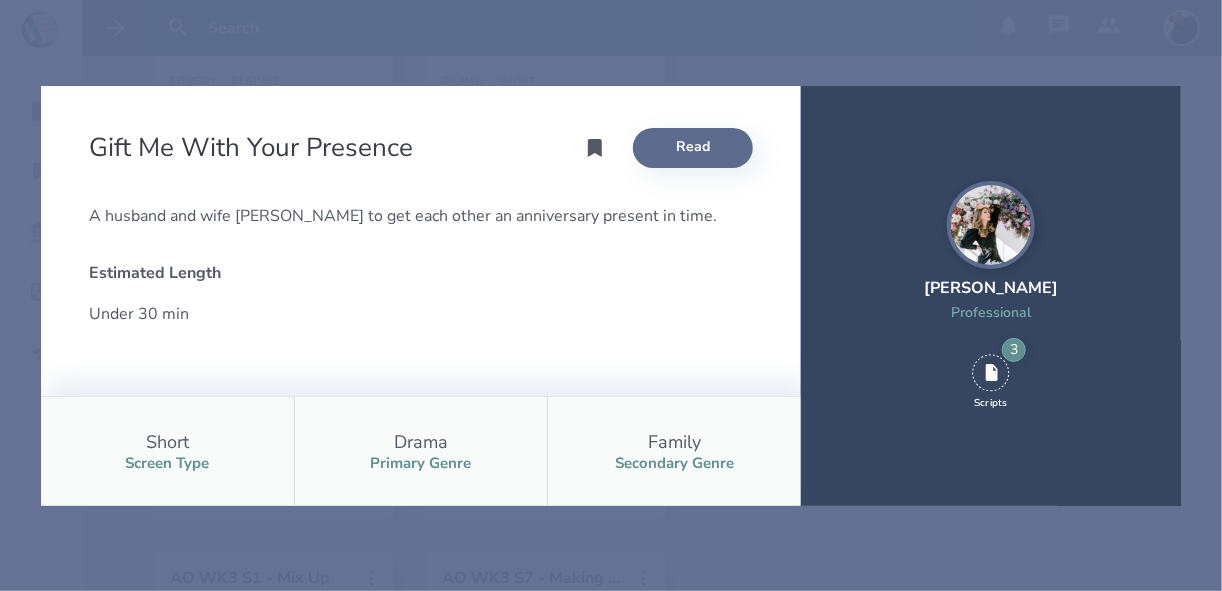 click on "Read" at bounding box center [693, 148] 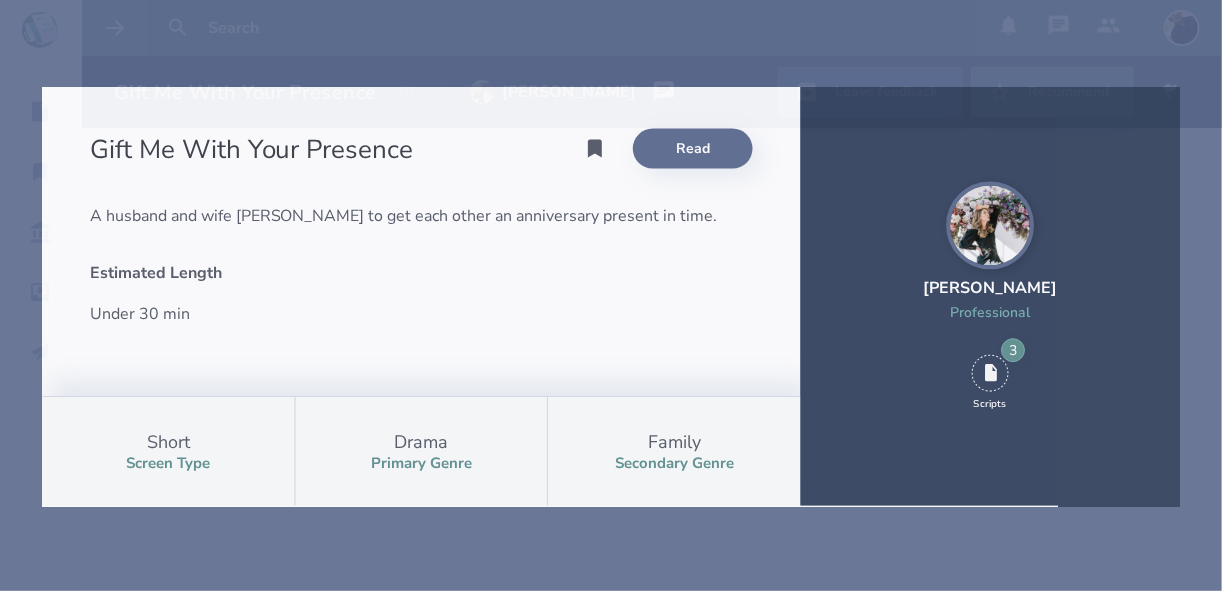 scroll, scrollTop: 0, scrollLeft: 0, axis: both 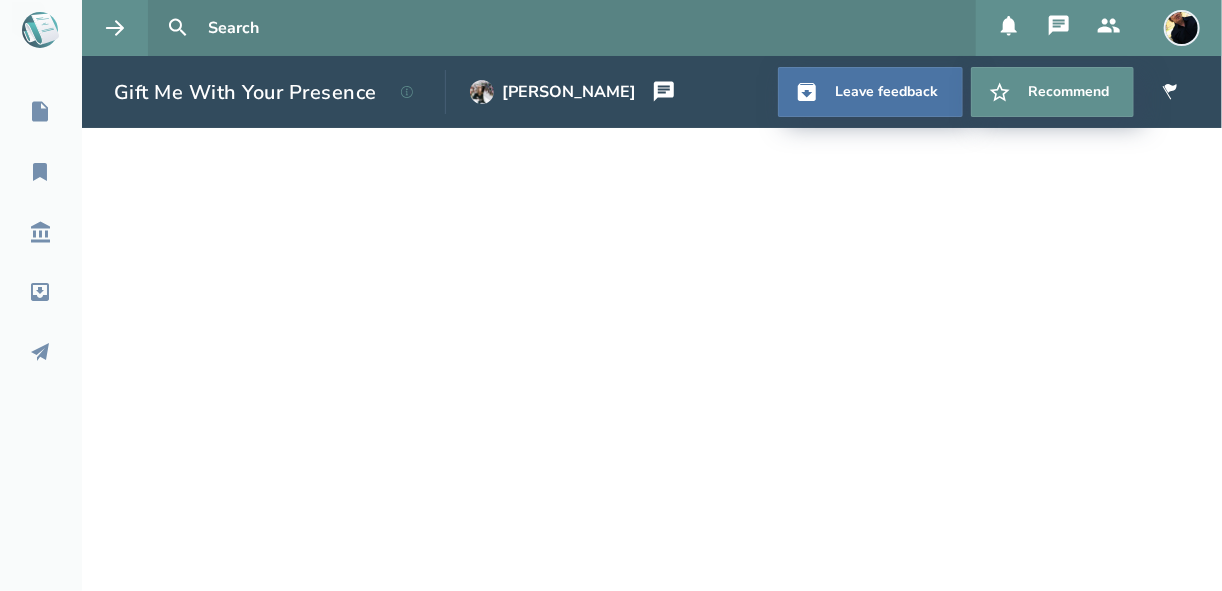 select on "1" 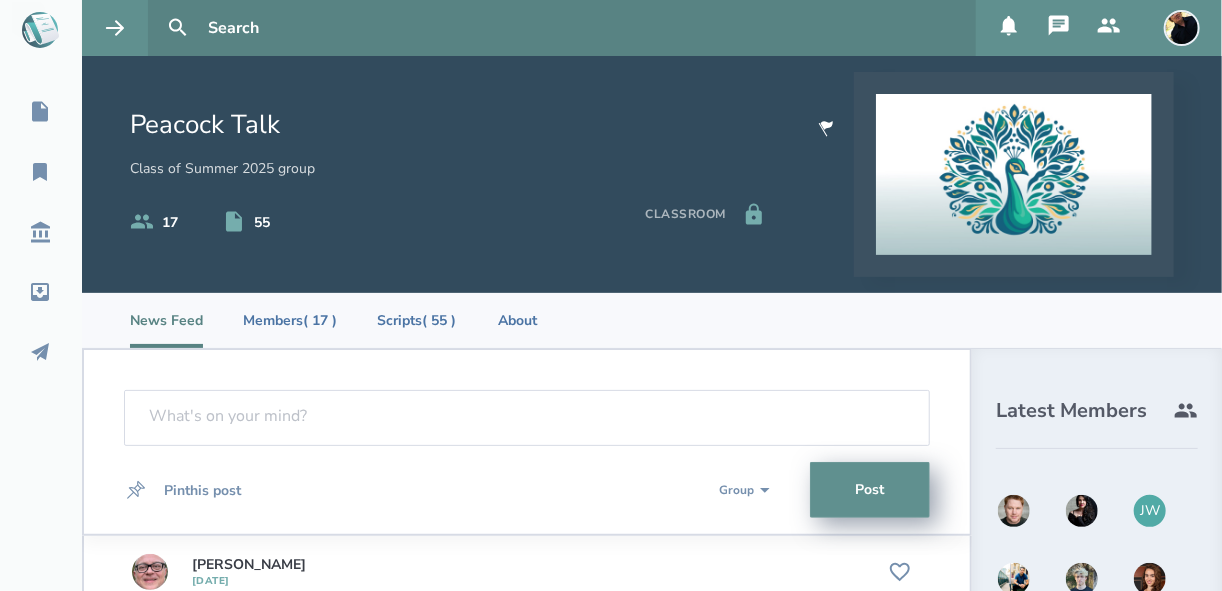 scroll, scrollTop: 80, scrollLeft: 0, axis: vertical 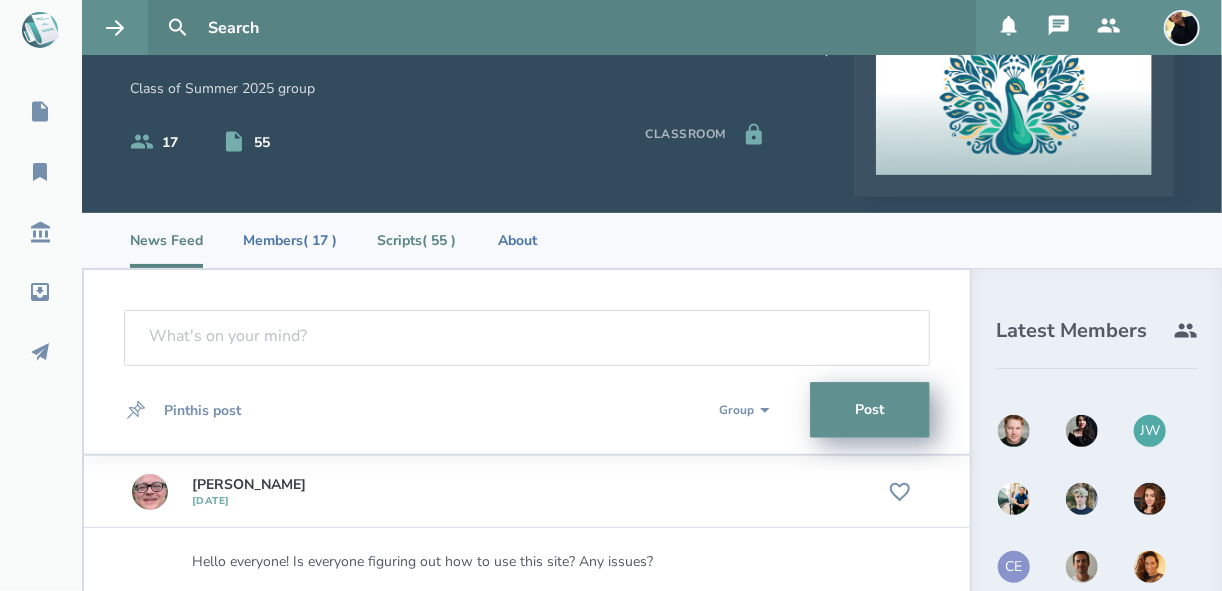 click on "Scripts  ( 55 )" at bounding box center (416, 240) 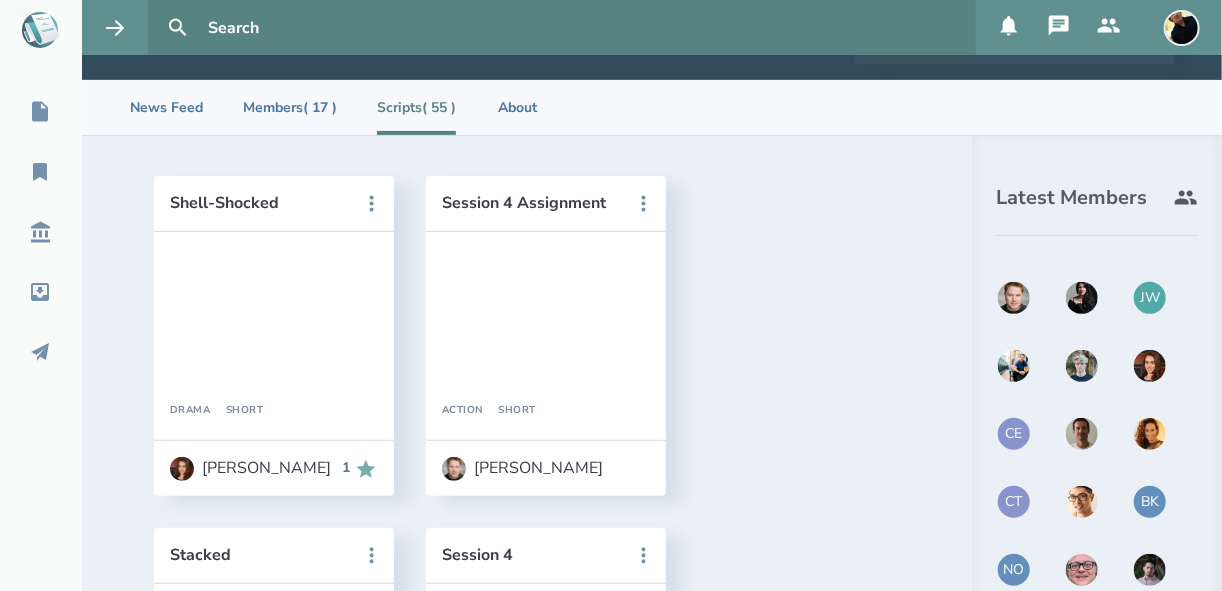 scroll, scrollTop: 320, scrollLeft: 0, axis: vertical 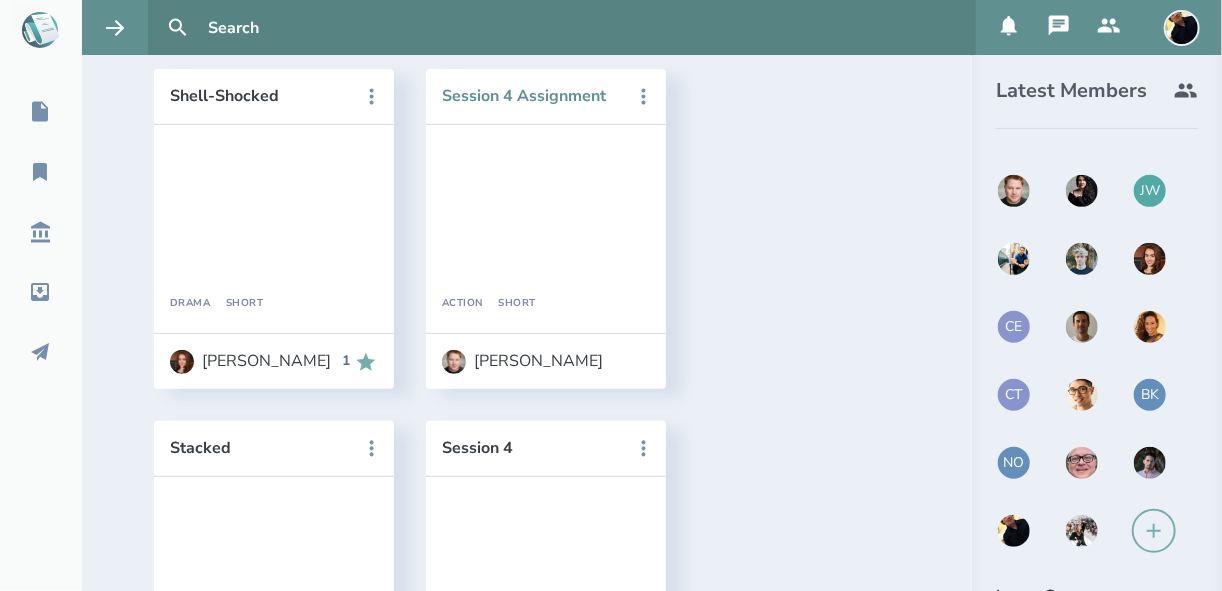 click on "Session 4 Assignment" at bounding box center [532, 96] 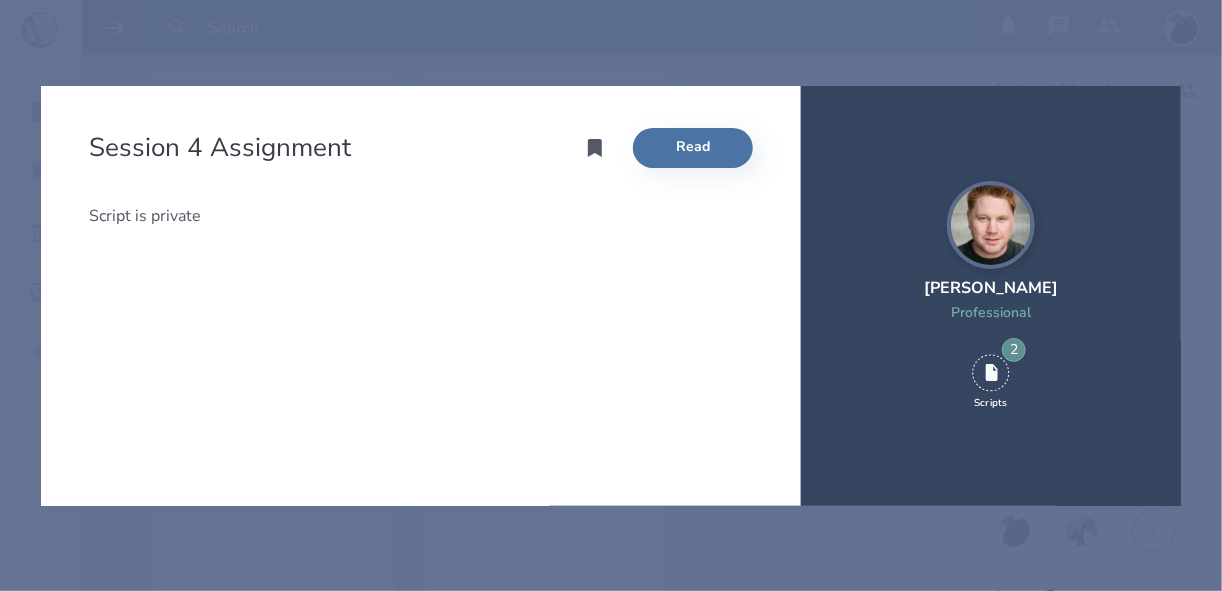 scroll, scrollTop: 89, scrollLeft: 0, axis: vertical 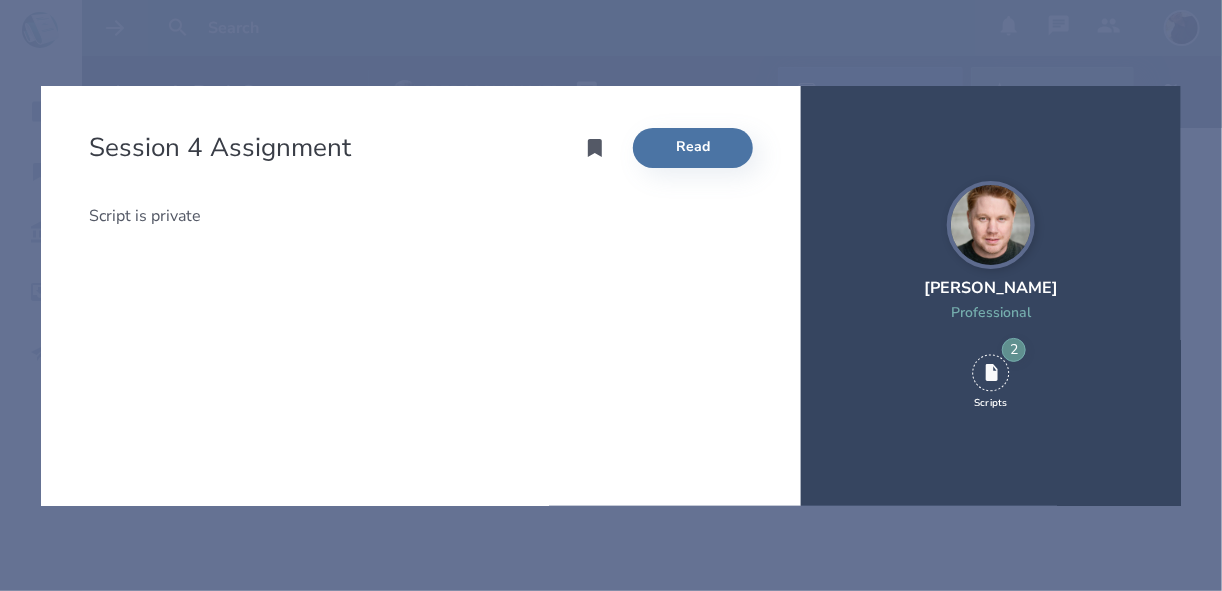 select on "1" 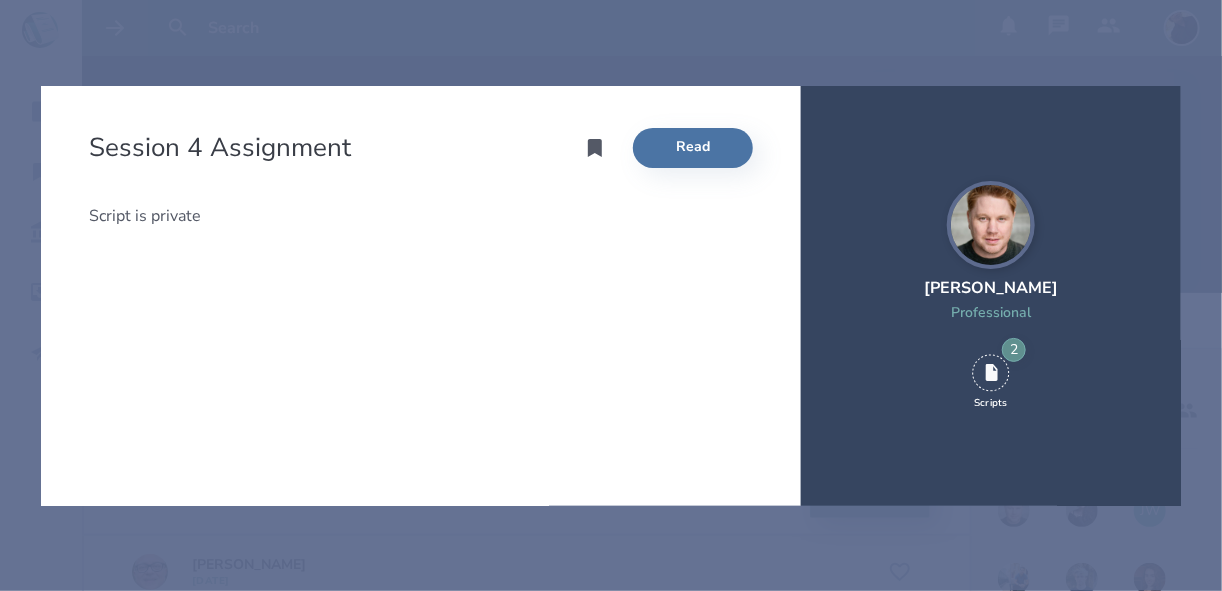type 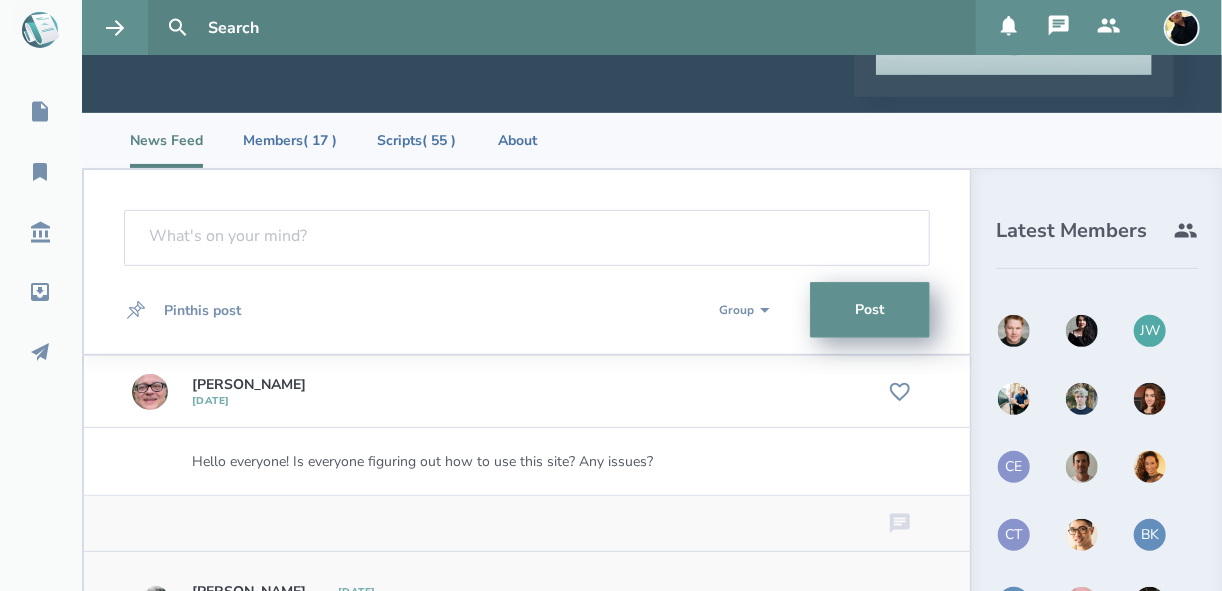 scroll, scrollTop: 240, scrollLeft: 0, axis: vertical 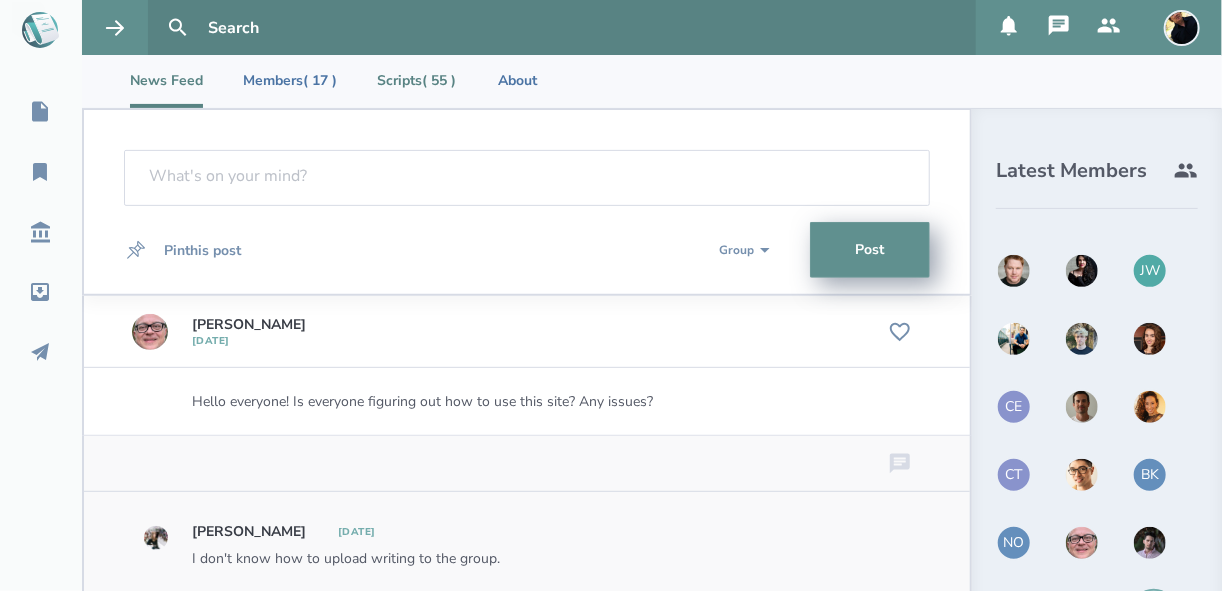click on "Scripts  ( 55 )" at bounding box center (416, 80) 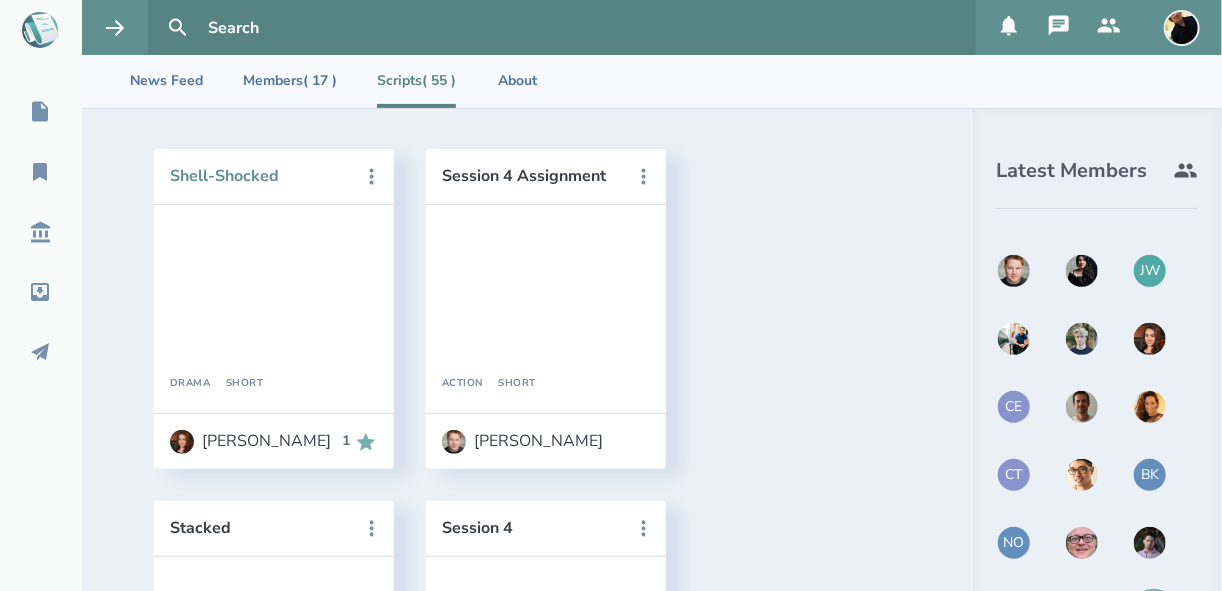 click on "Shell-Shocked" at bounding box center [260, 176] 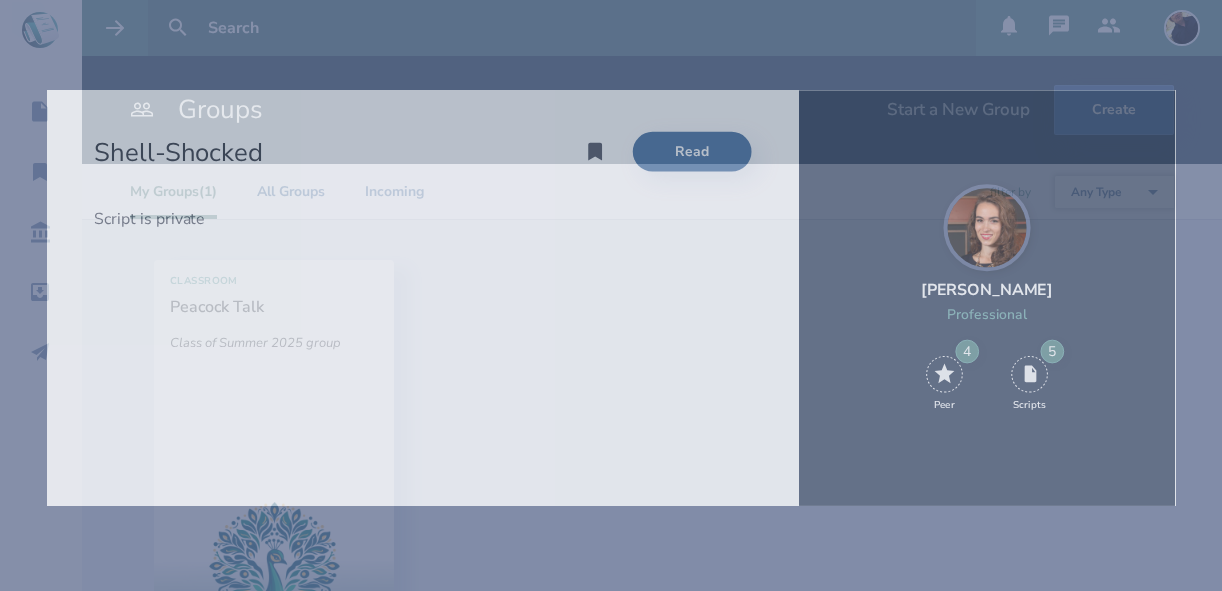 scroll, scrollTop: 0, scrollLeft: 0, axis: both 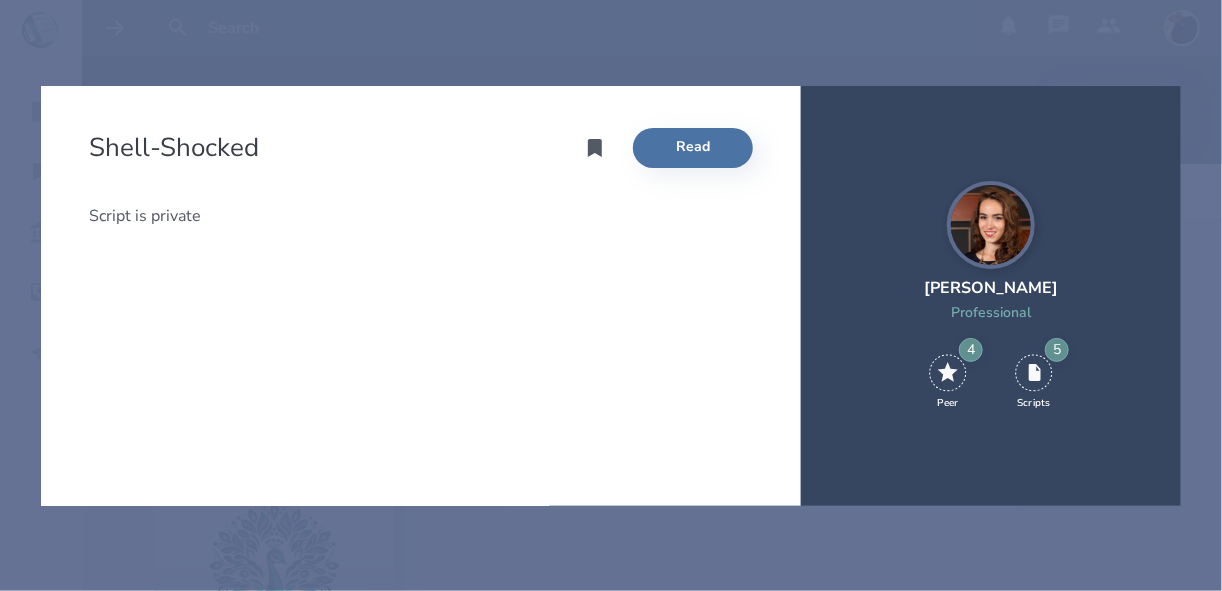 type 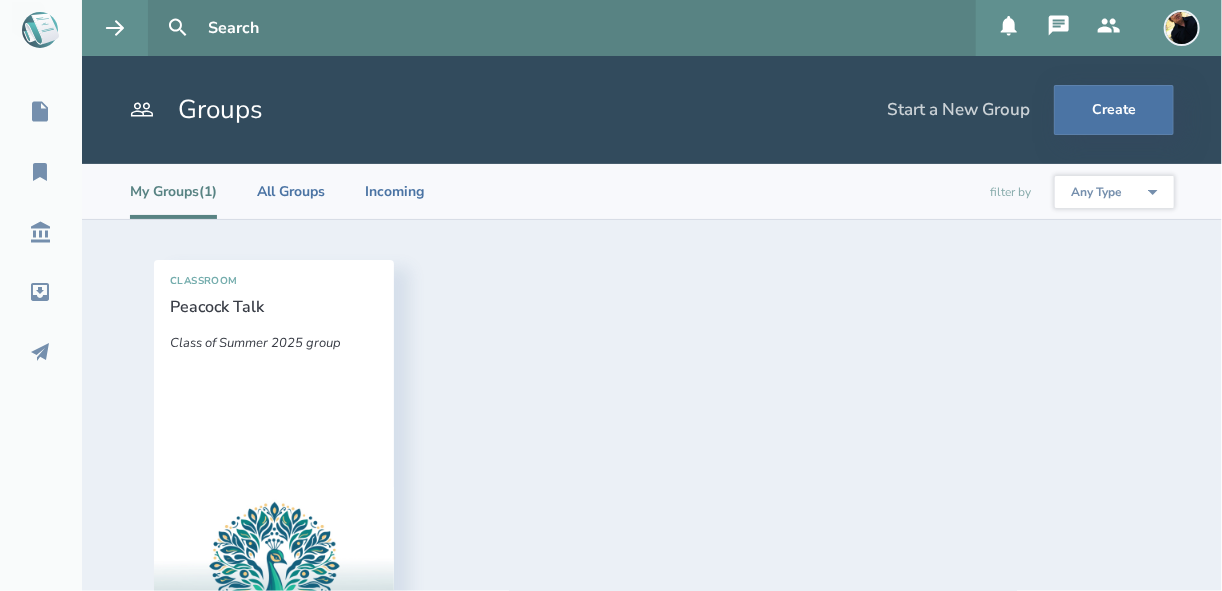 click on "Classroom Peacock Talk Class of Summer 2025 group" at bounding box center (274, 373) 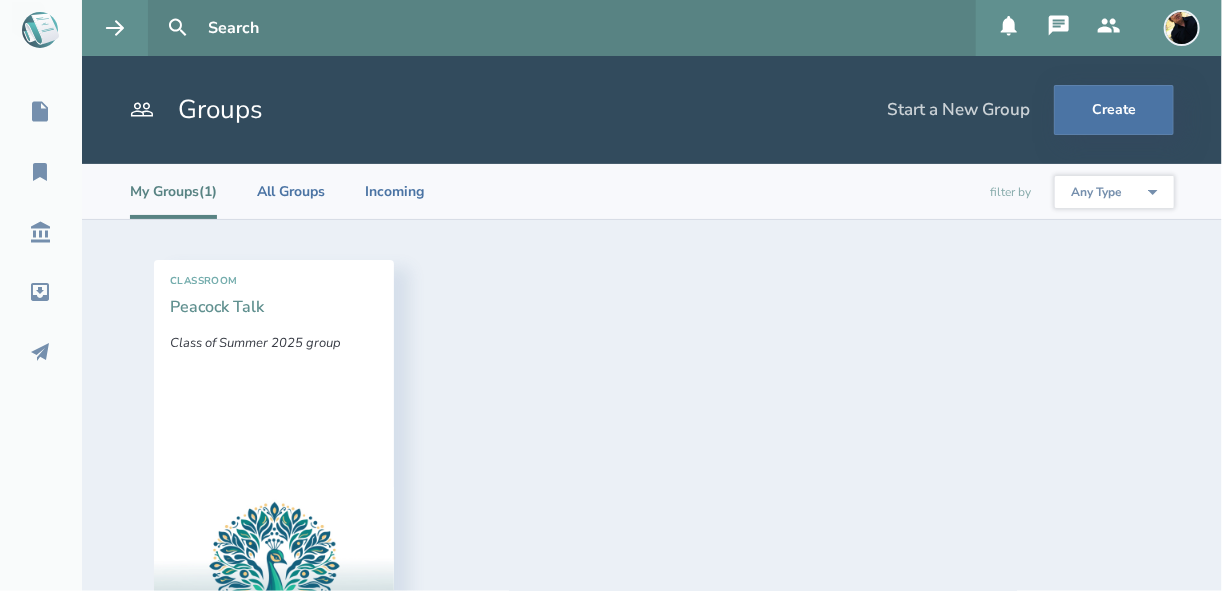 click on "Peacock Talk" at bounding box center (217, 307) 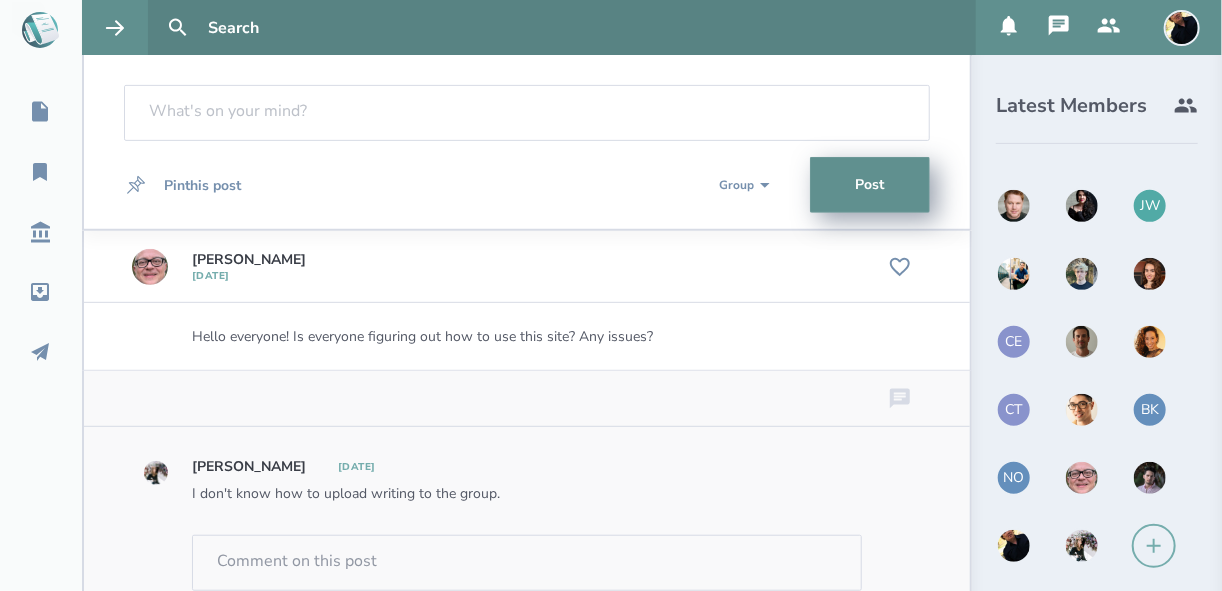 scroll, scrollTop: 145, scrollLeft: 0, axis: vertical 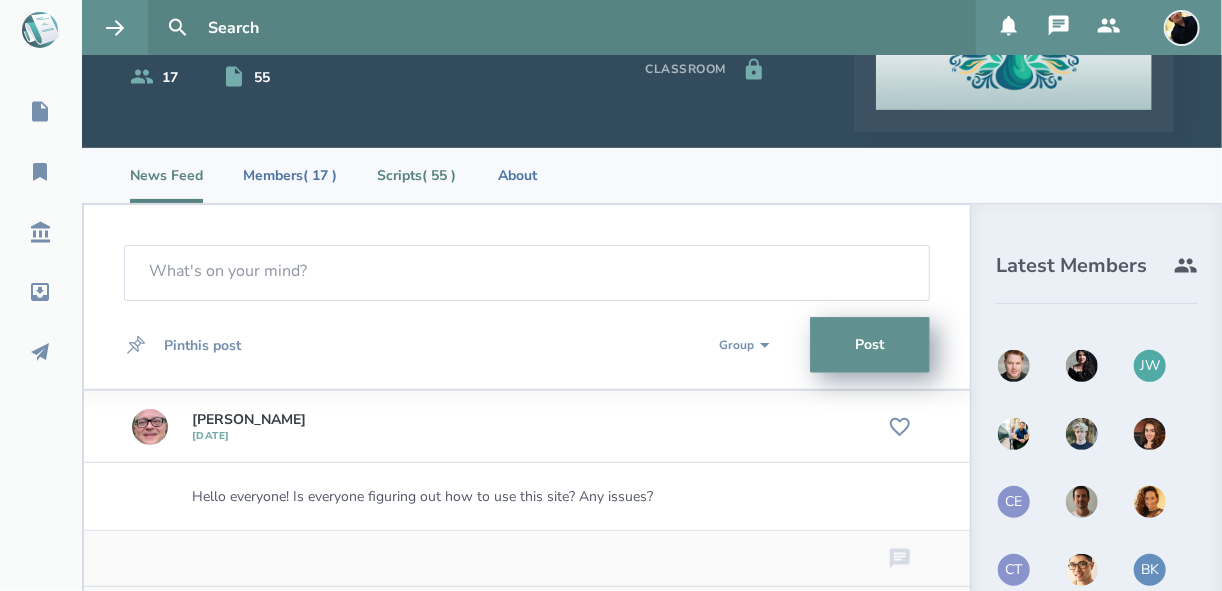 click on "Scripts  ( 55 )" at bounding box center [416, 175] 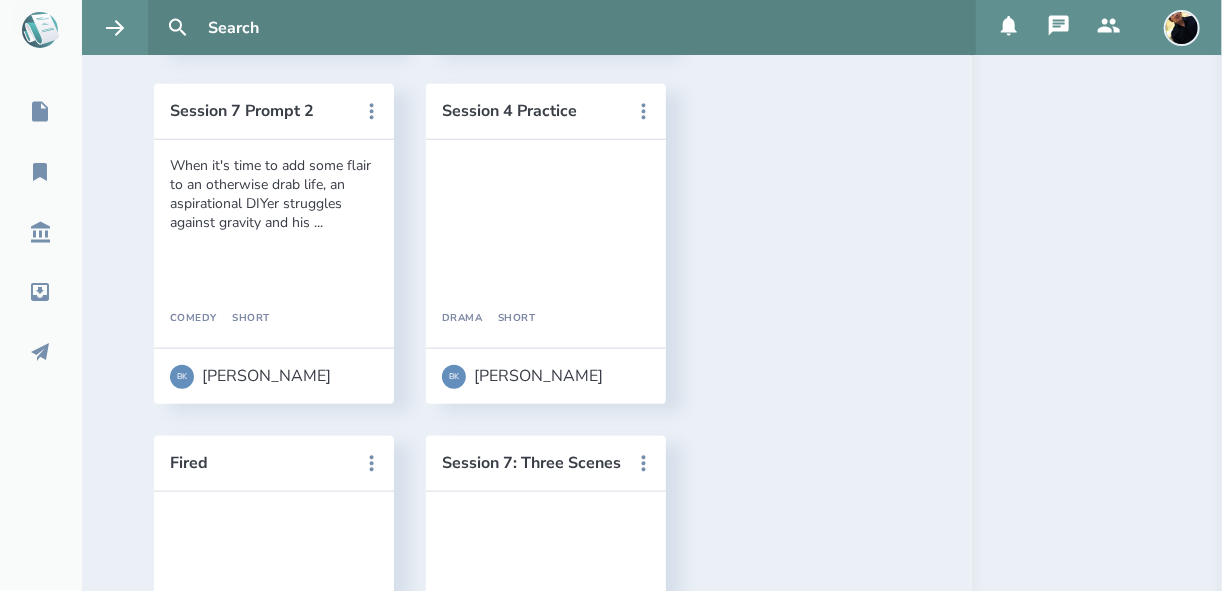 scroll, scrollTop: 3985, scrollLeft: 0, axis: vertical 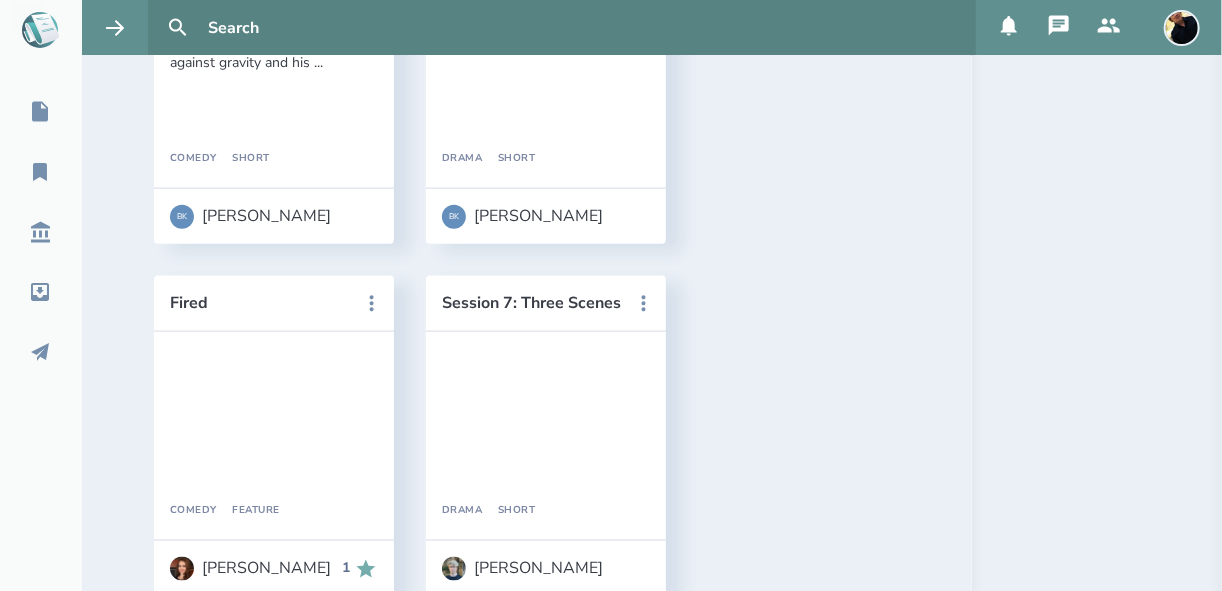 click on "[PERSON_NAME]" at bounding box center [266, 1976] 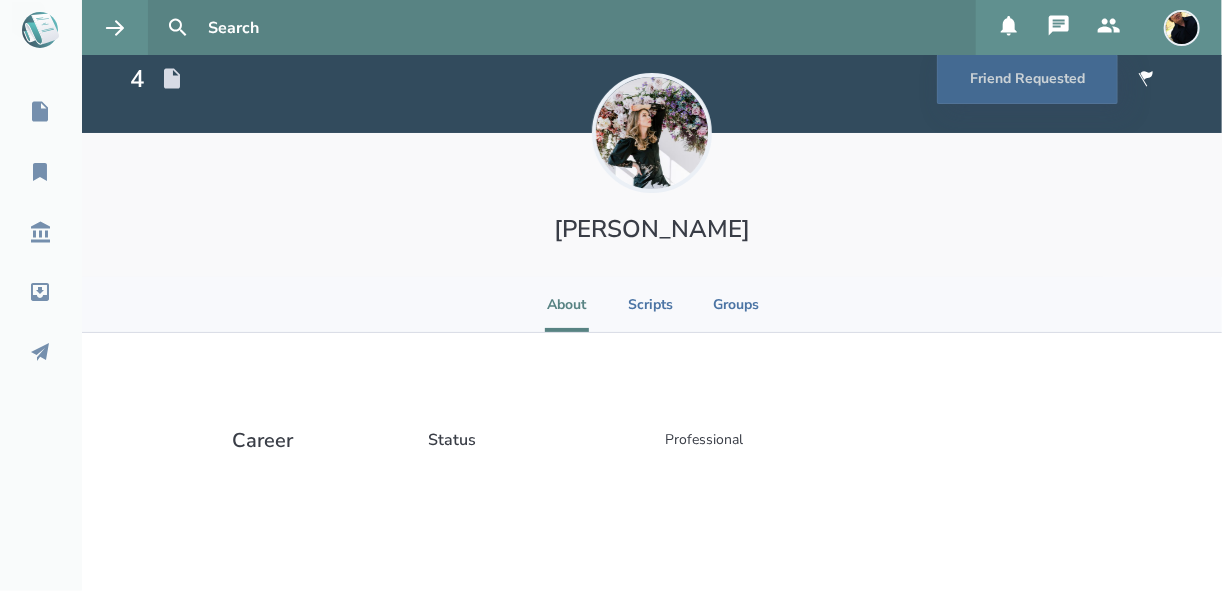 select on "1" 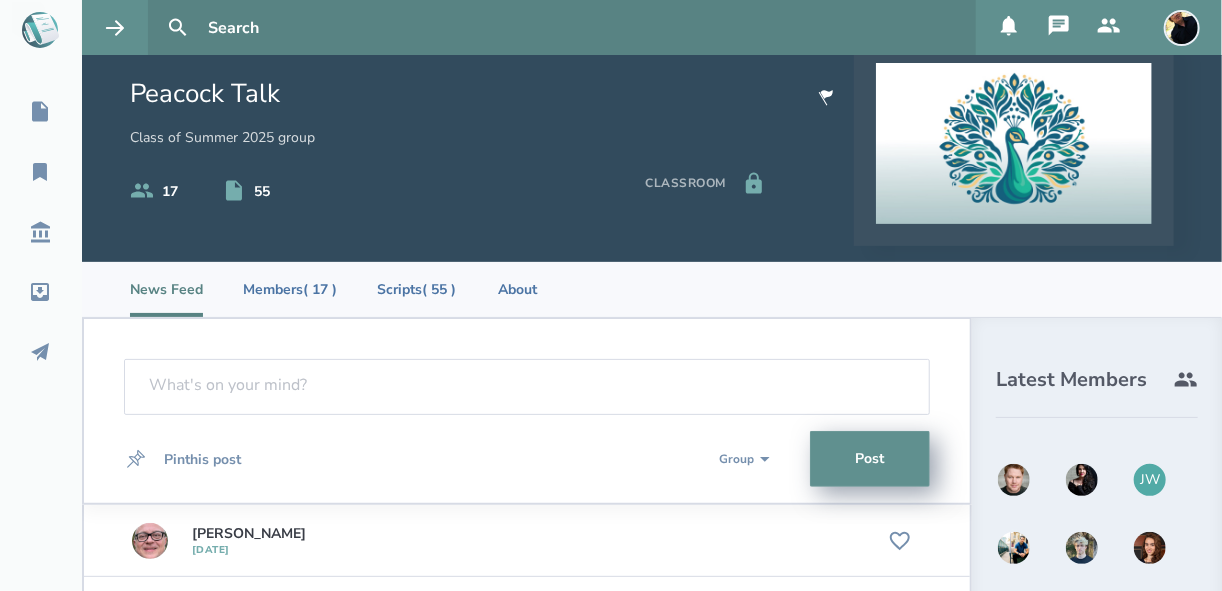 scroll, scrollTop: 385, scrollLeft: 0, axis: vertical 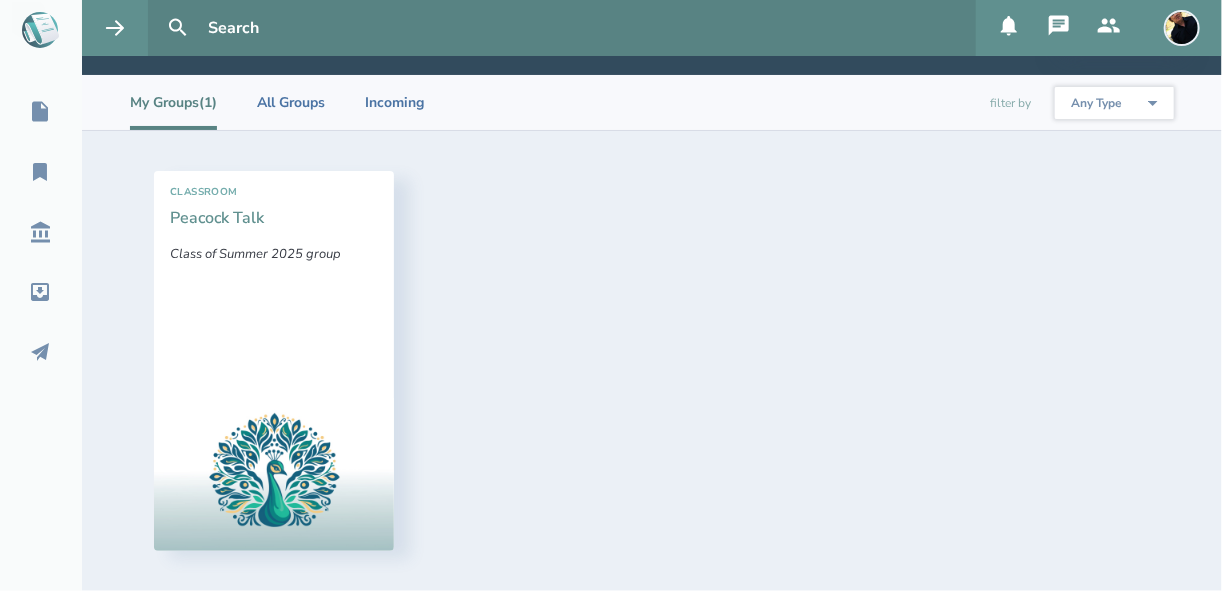 click on "Peacock Talk" at bounding box center (217, 218) 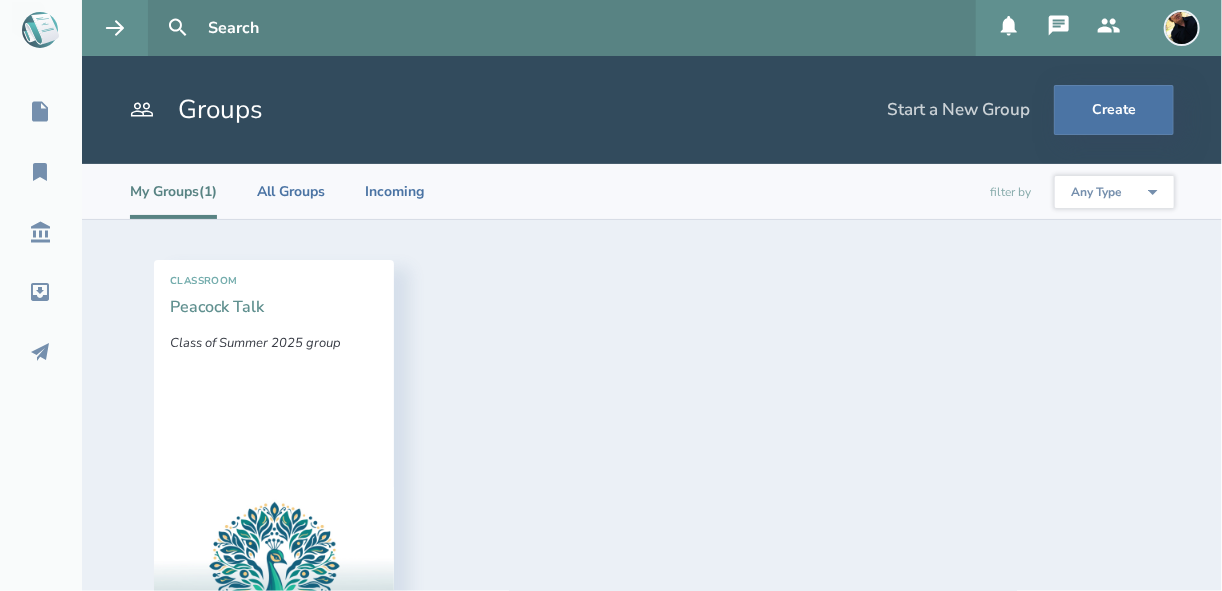 select on "1" 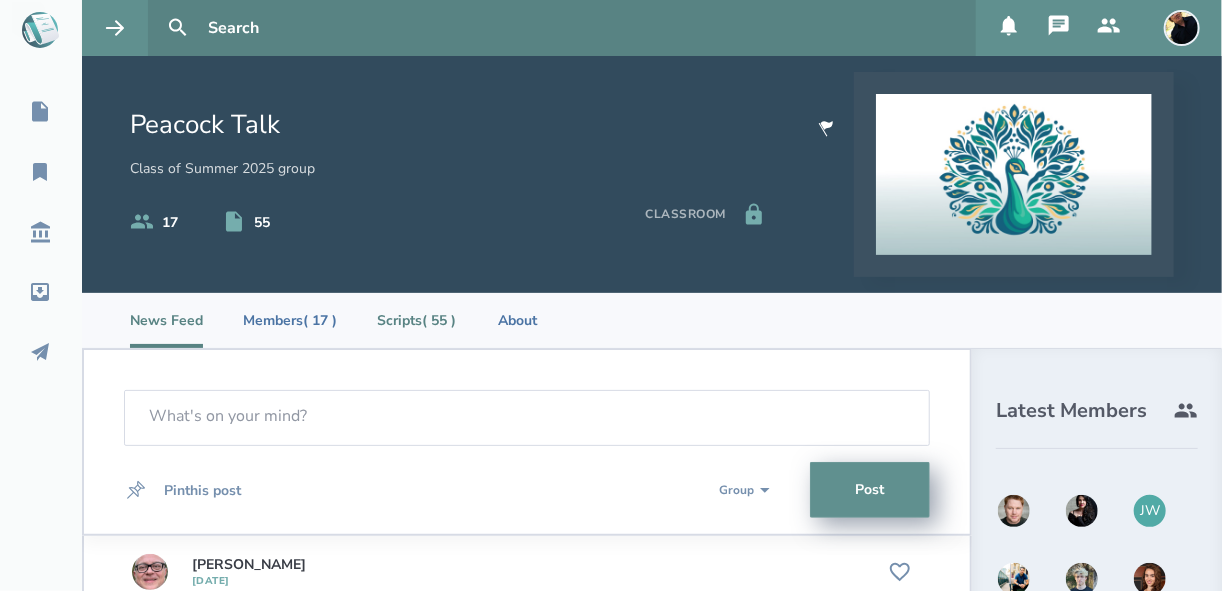 click on "Scripts  ( 55 )" at bounding box center [416, 320] 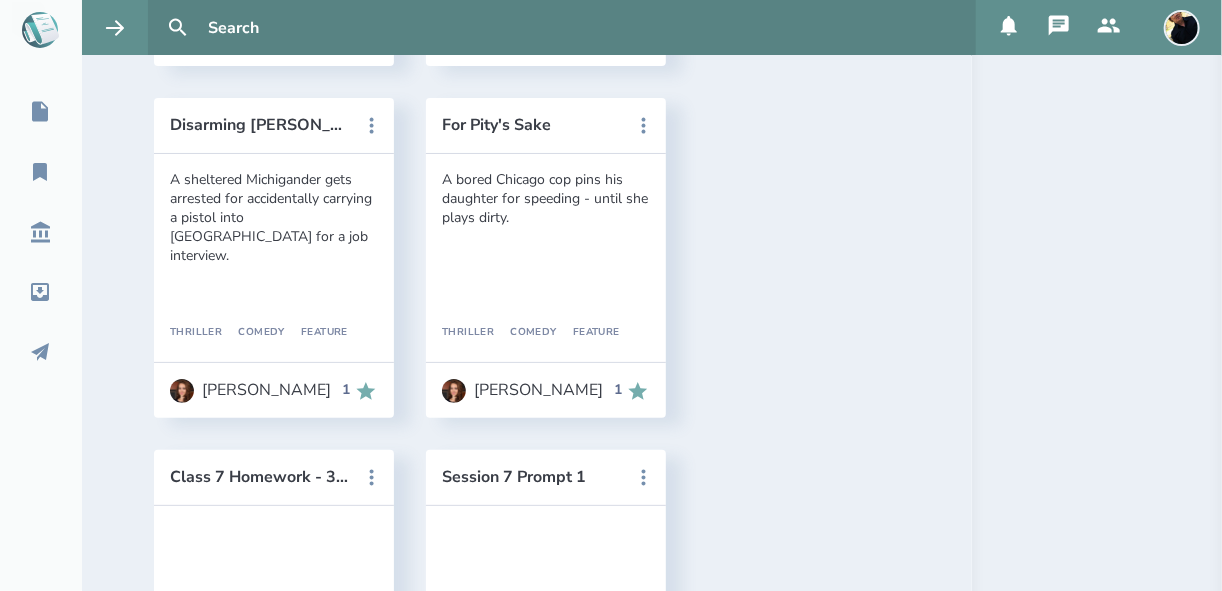 scroll, scrollTop: 2880, scrollLeft: 0, axis: vertical 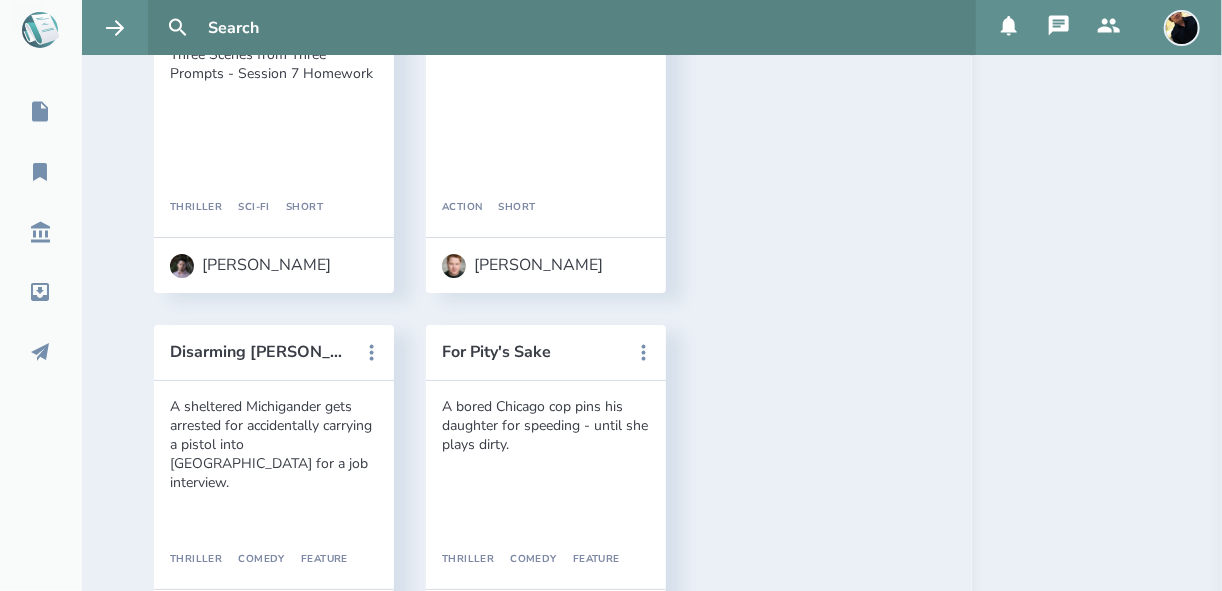 click on "Love Note Scene- Act One" at bounding box center (260, 1760) 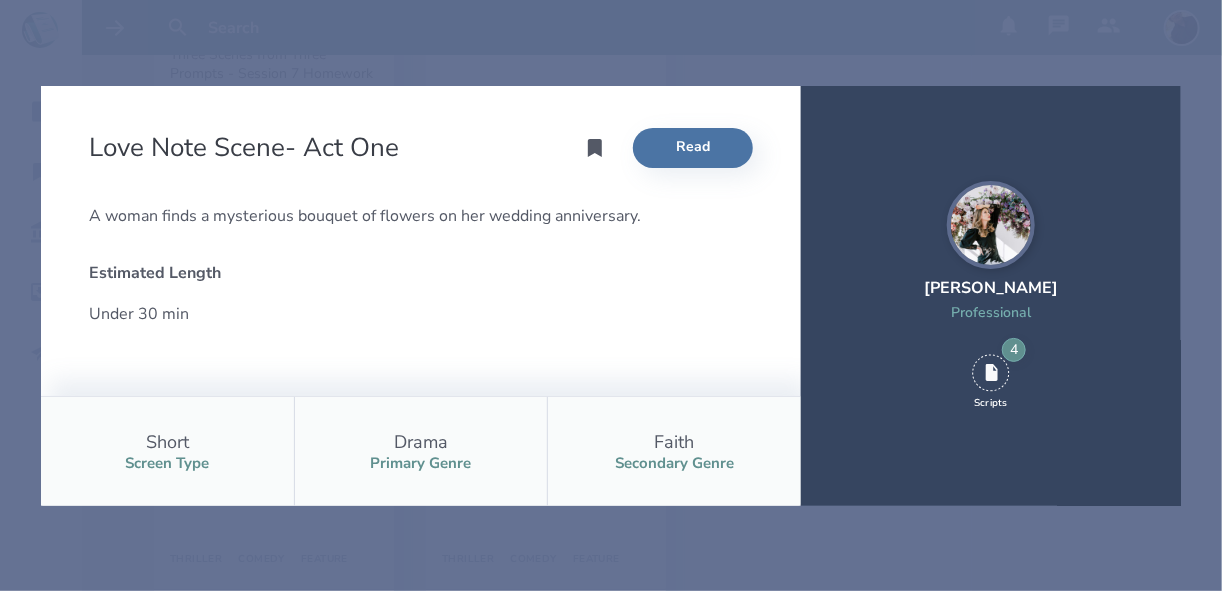 scroll, scrollTop: 89, scrollLeft: 0, axis: vertical 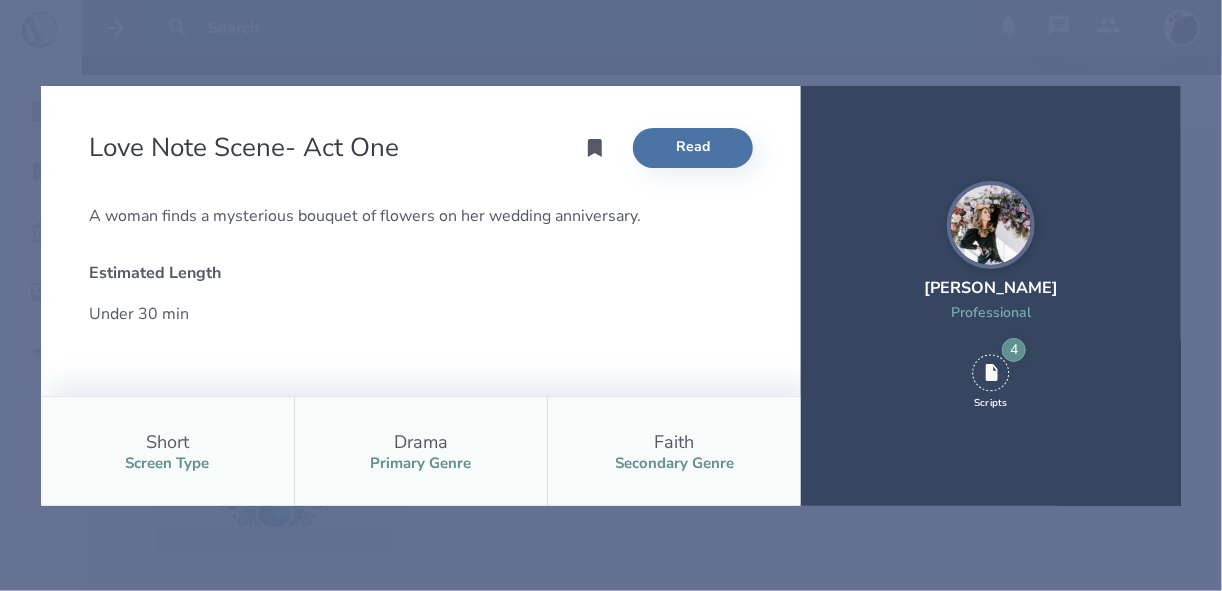 type 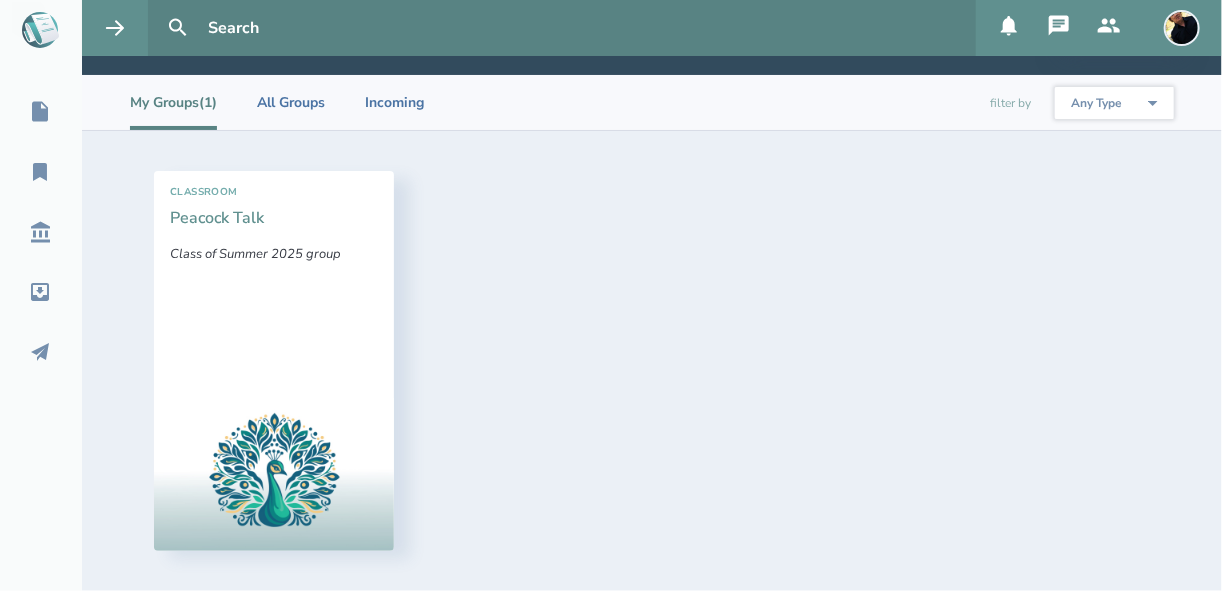 click on "Peacock Talk" at bounding box center [217, 218] 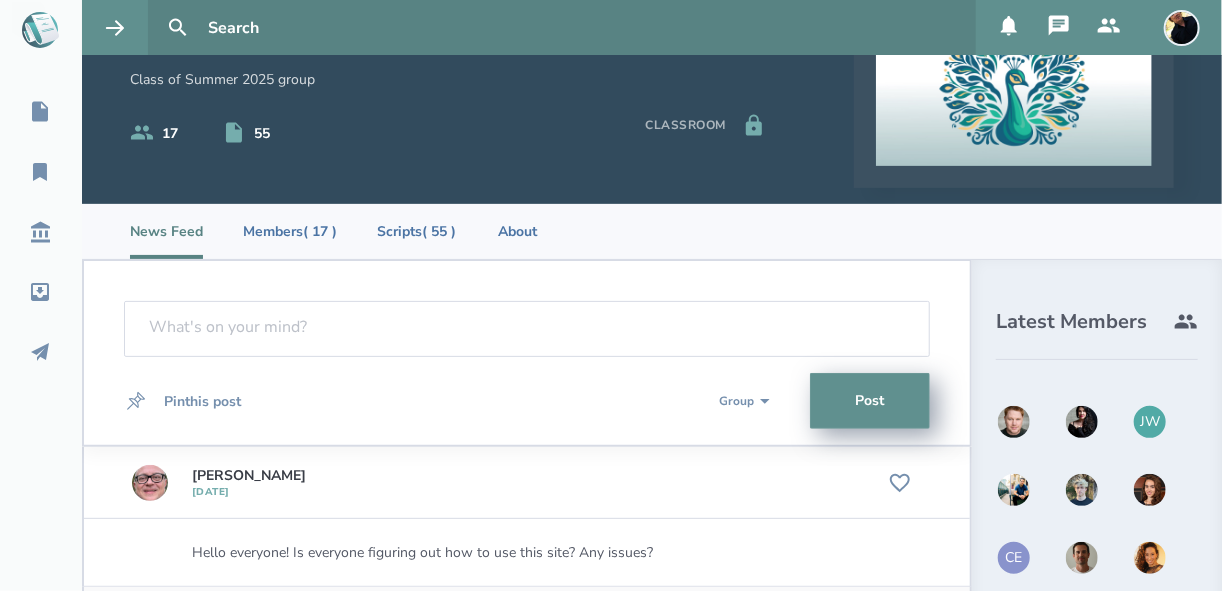 scroll, scrollTop: 0, scrollLeft: 0, axis: both 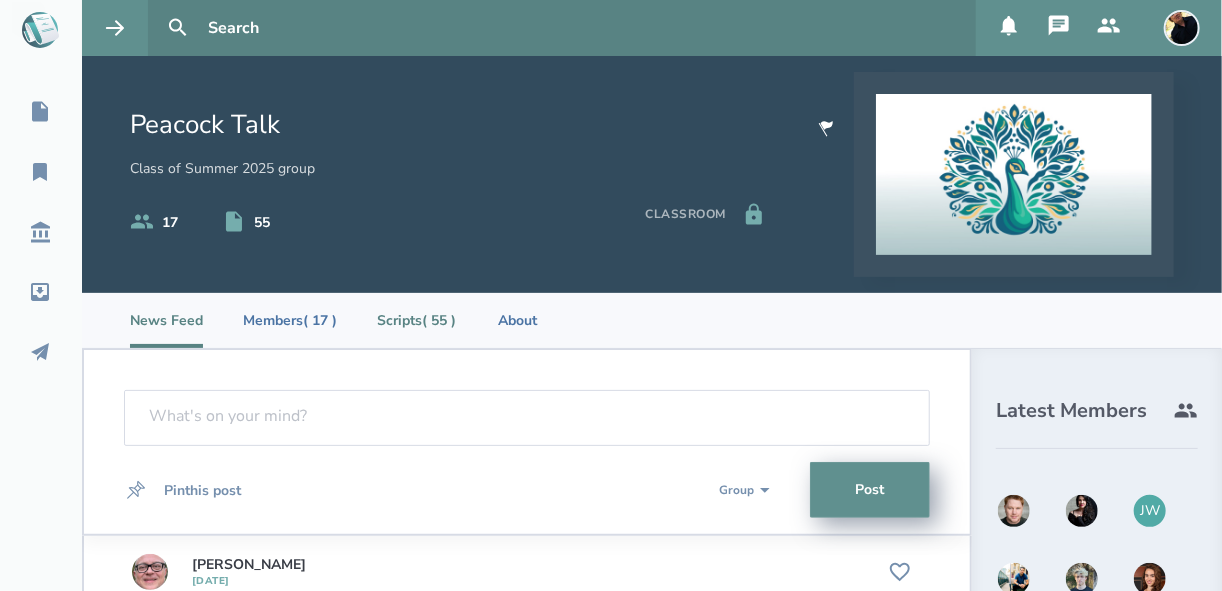 click on "Scripts  ( 55 )" at bounding box center (416, 320) 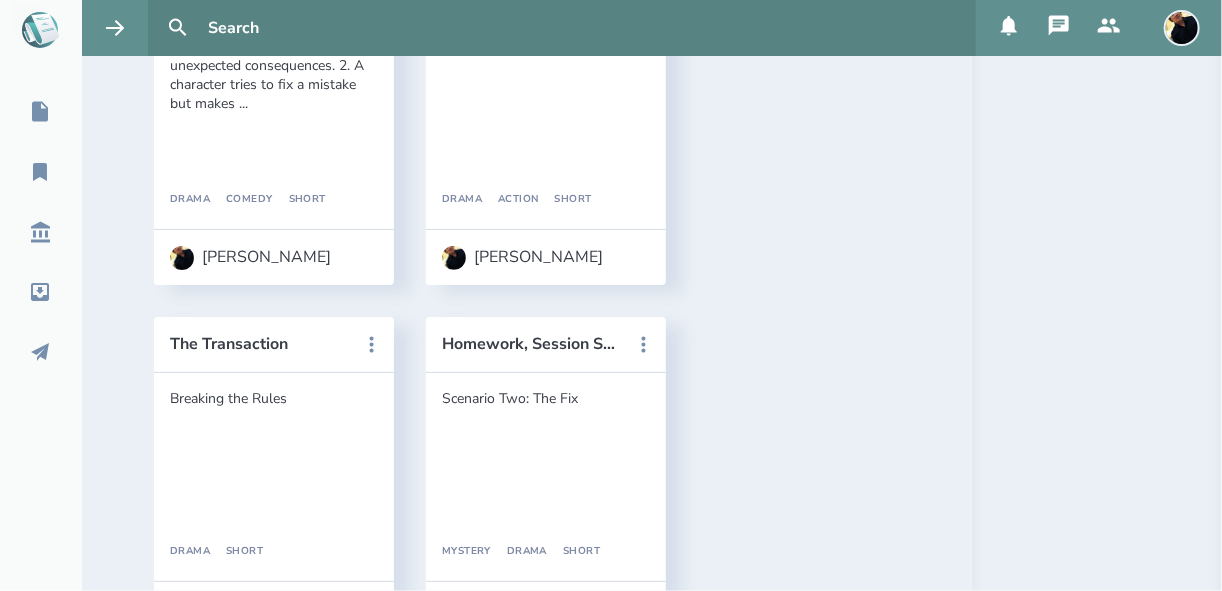 scroll, scrollTop: 6494, scrollLeft: 0, axis: vertical 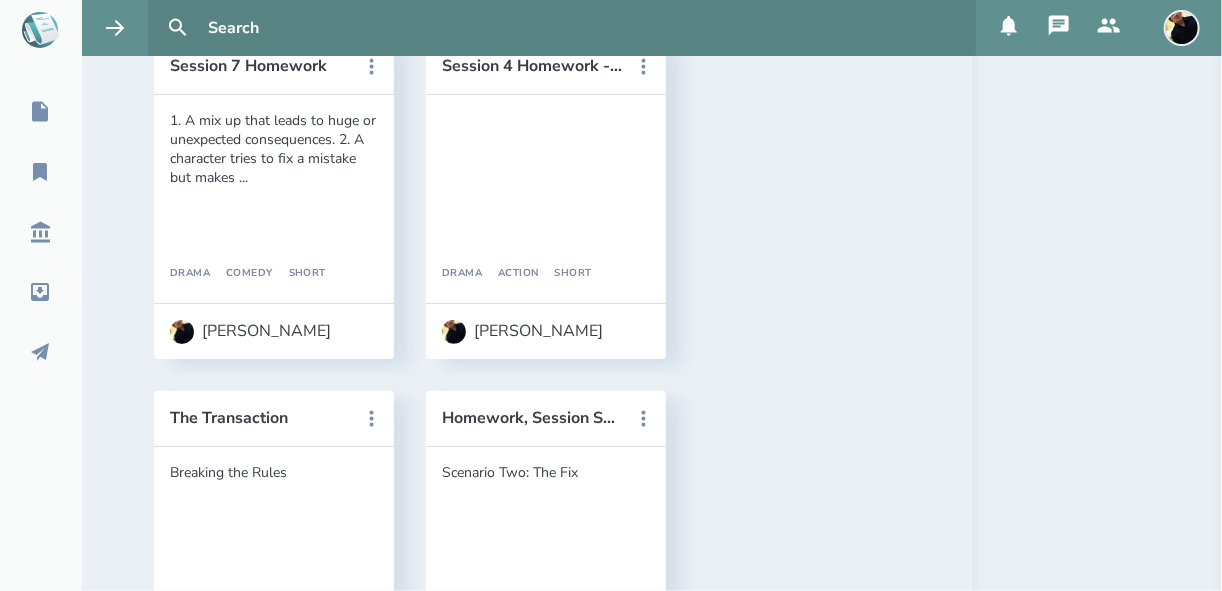 click on "[PERSON_NAME]" at bounding box center (538, 3147) 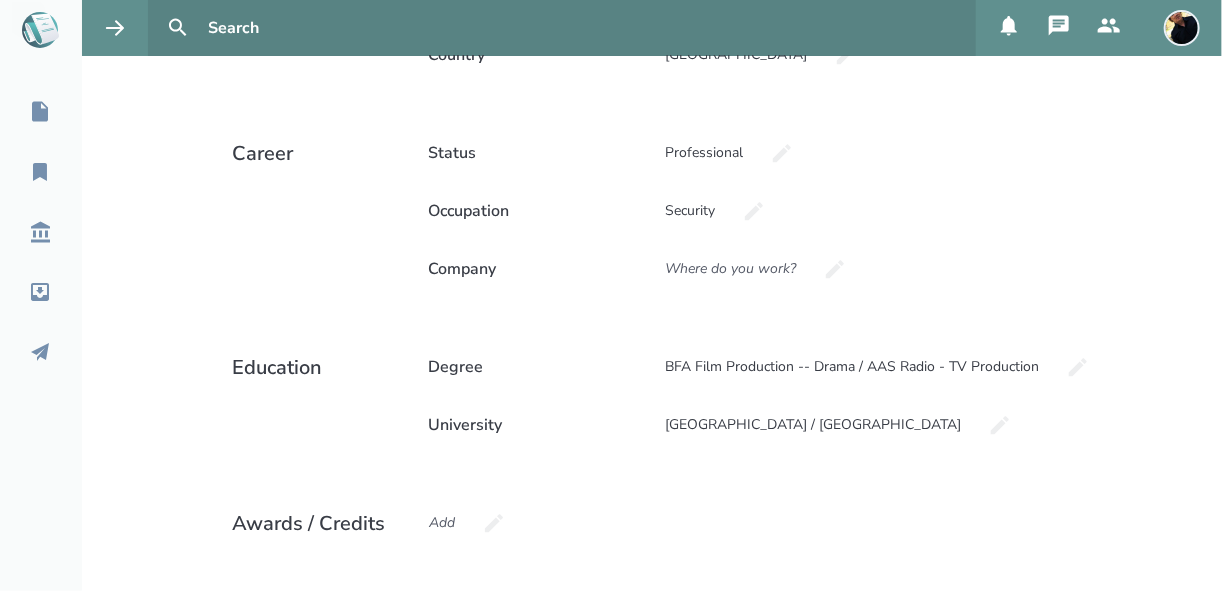 scroll, scrollTop: 625, scrollLeft: 0, axis: vertical 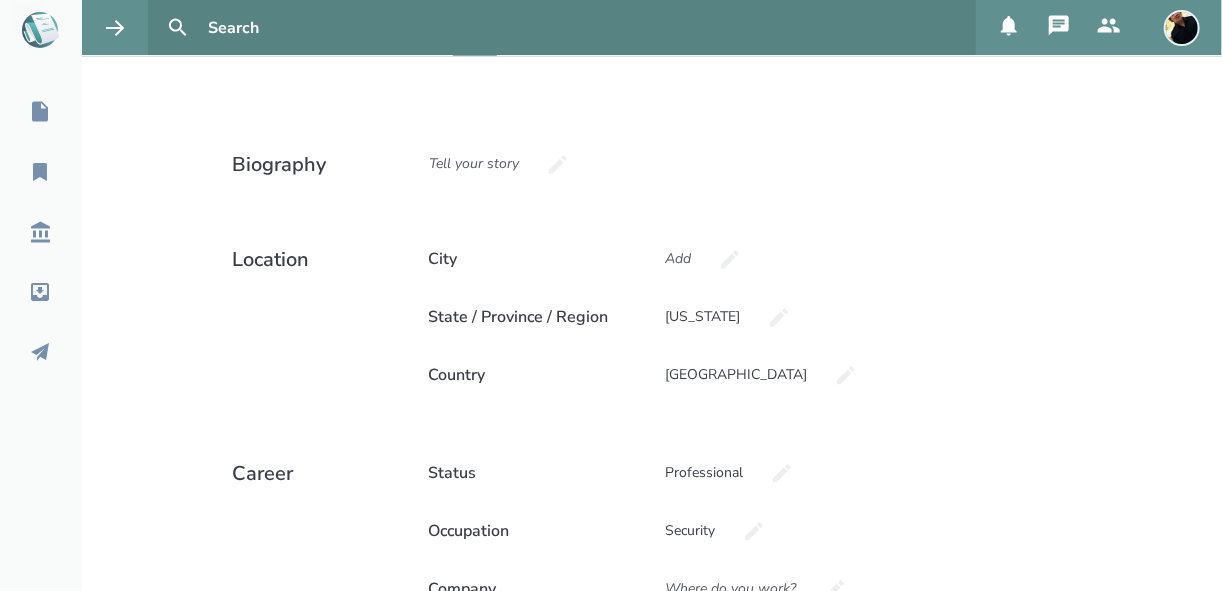 select on "1" 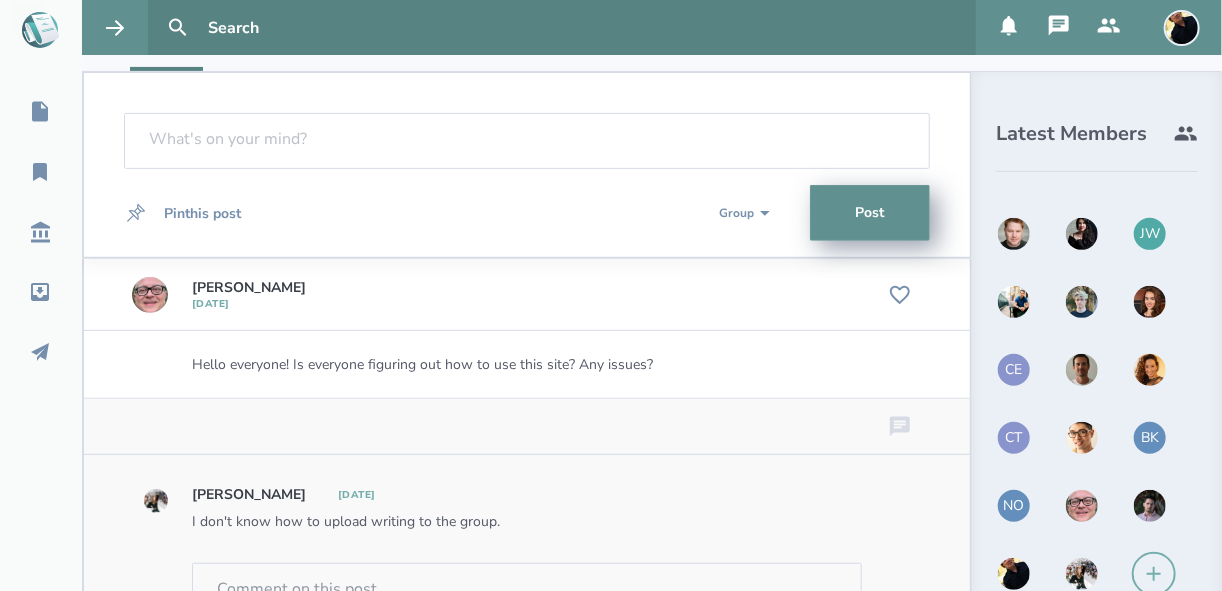 scroll, scrollTop: 145, scrollLeft: 0, axis: vertical 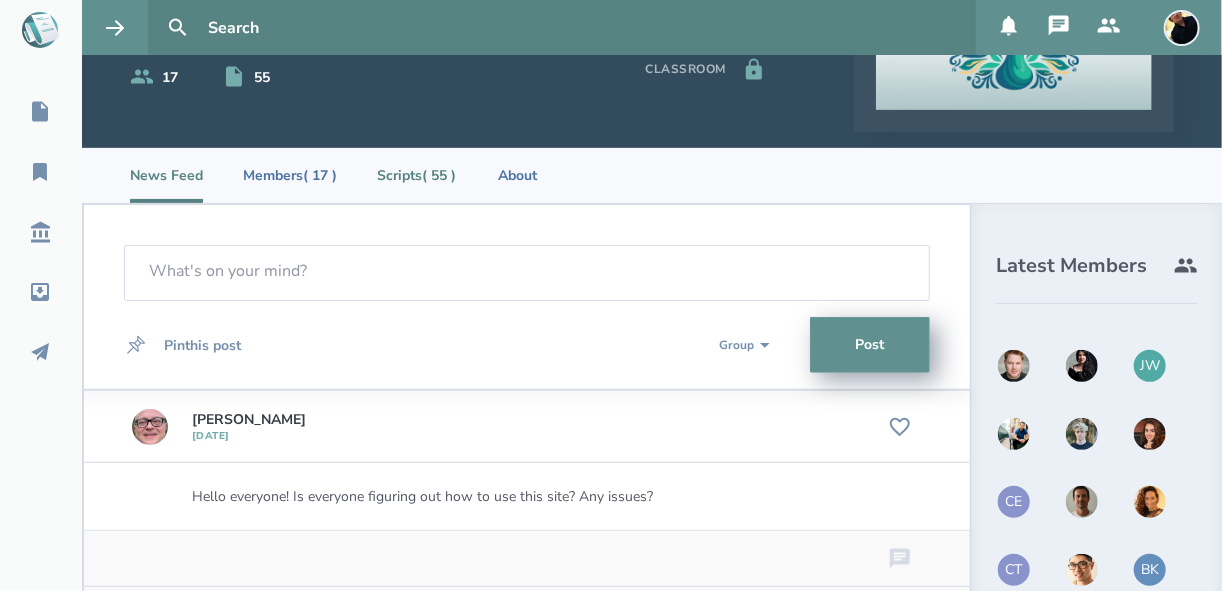 click on "Scripts  ( 55 )" at bounding box center [416, 175] 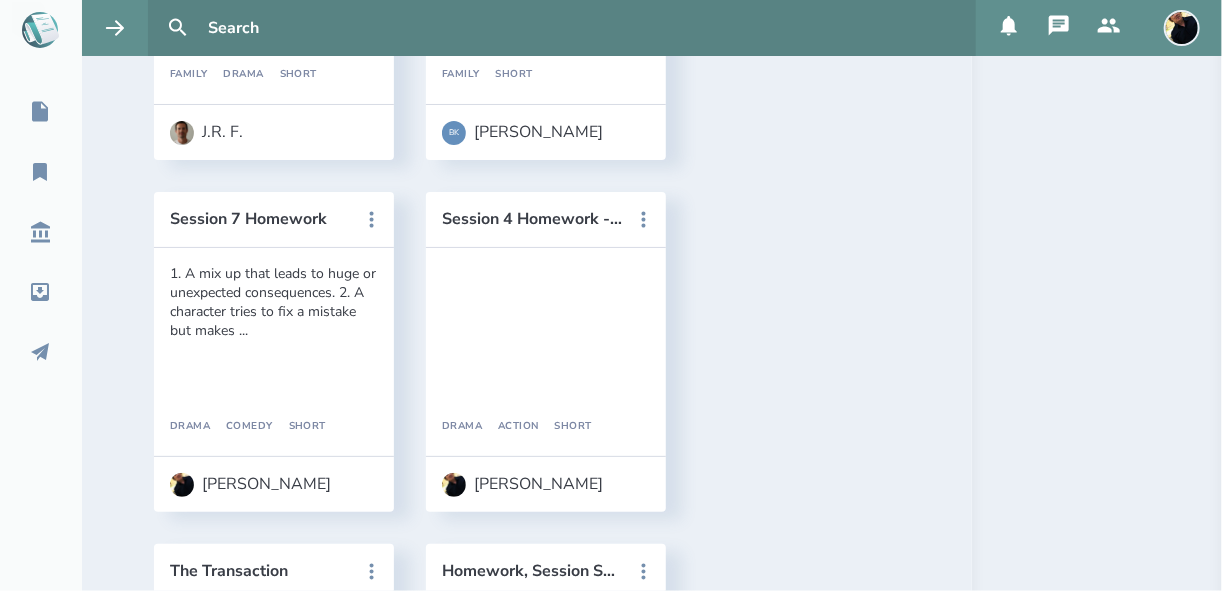 scroll, scrollTop: 6494, scrollLeft: 0, axis: vertical 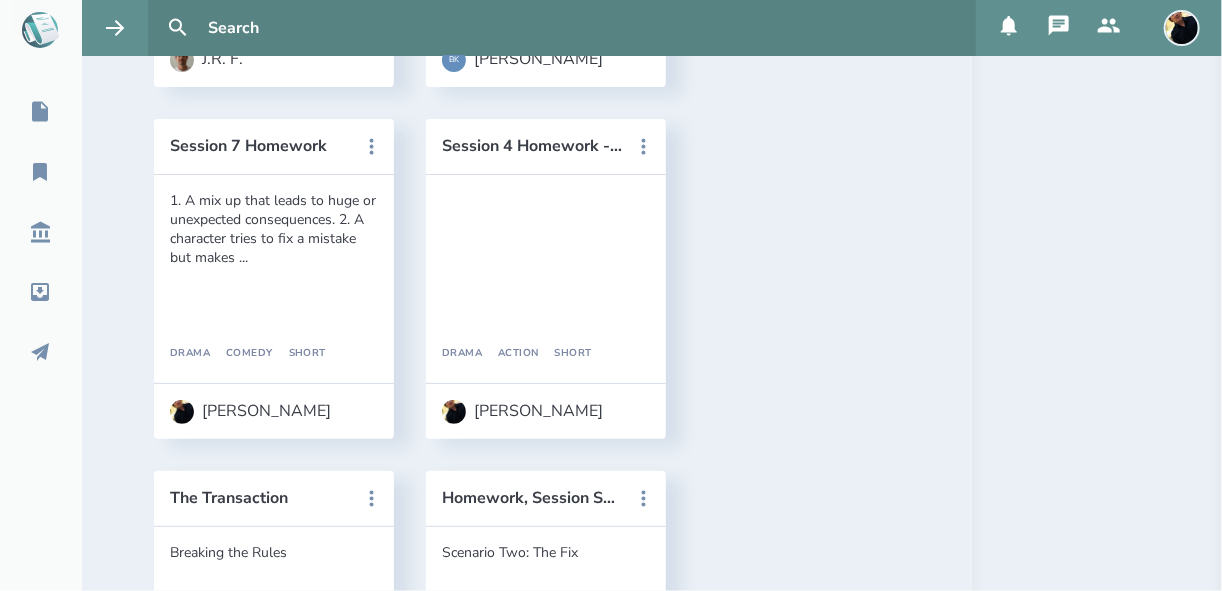 click on "SESSION 17  Rewrite" at bounding box center [532, 2962] 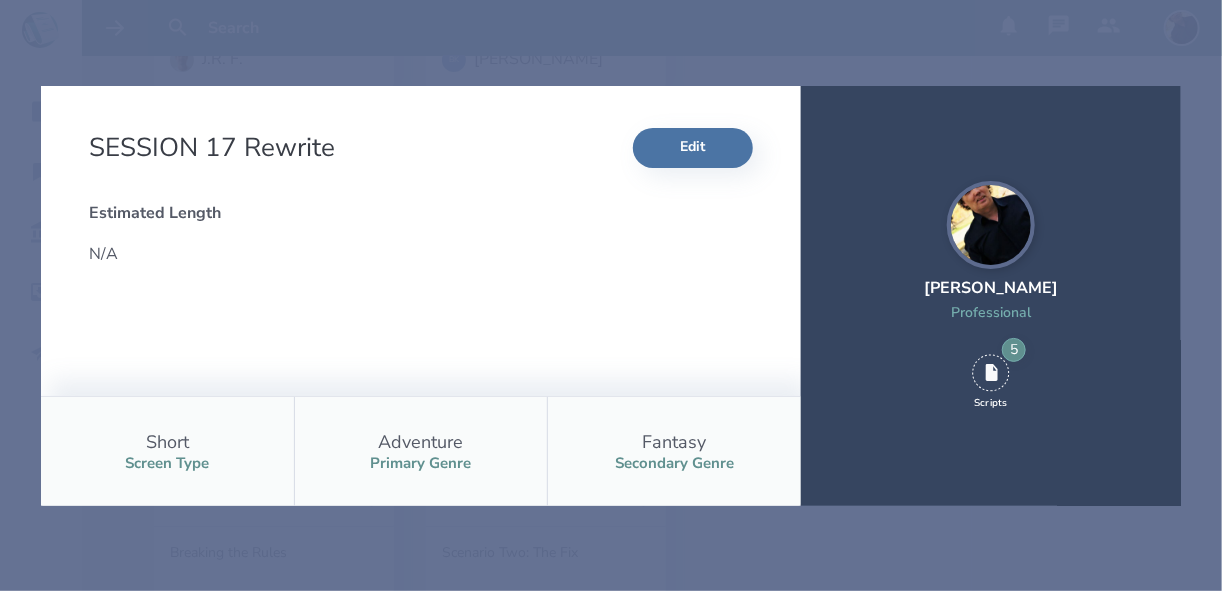 type 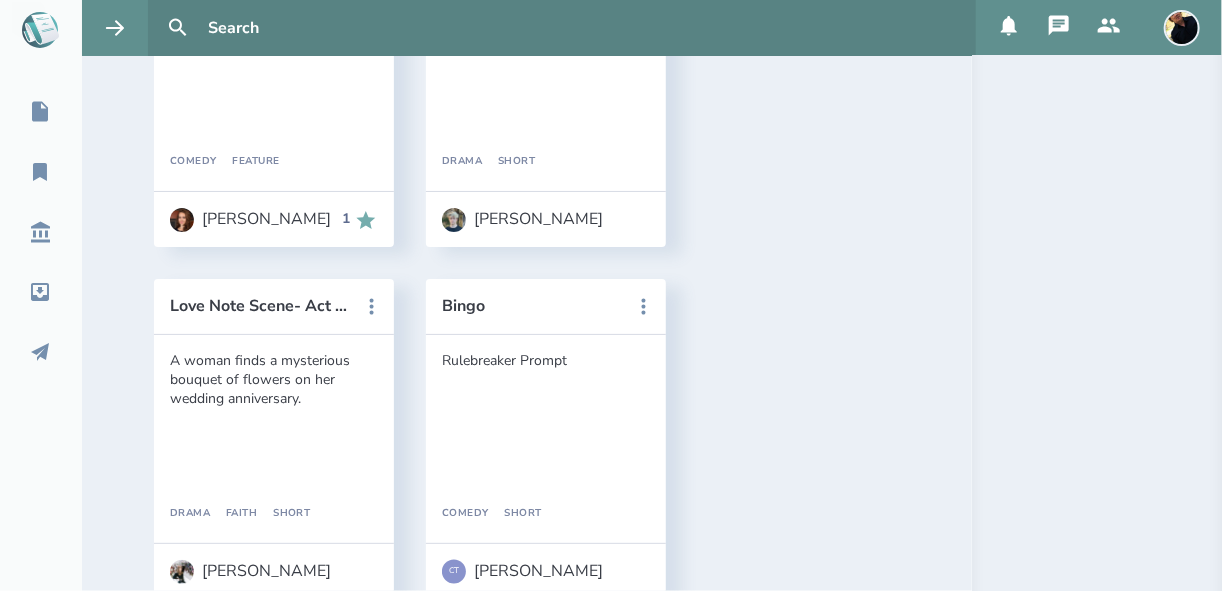 scroll, scrollTop: 4174, scrollLeft: 0, axis: vertical 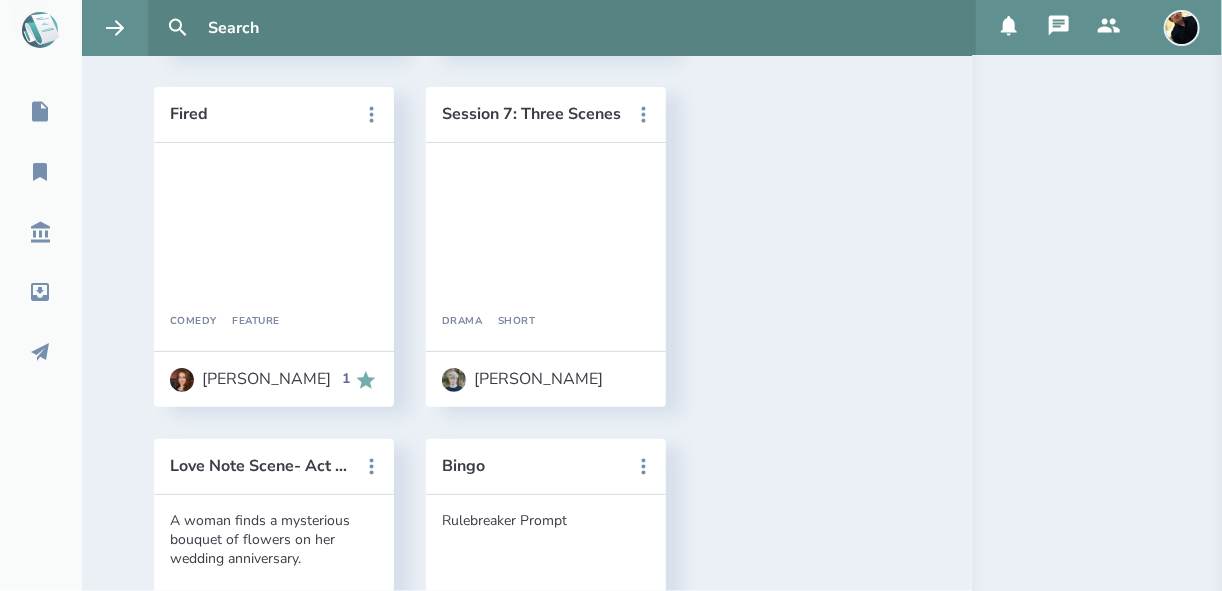 click on "Session 7 Homework" at bounding box center (260, 2226) 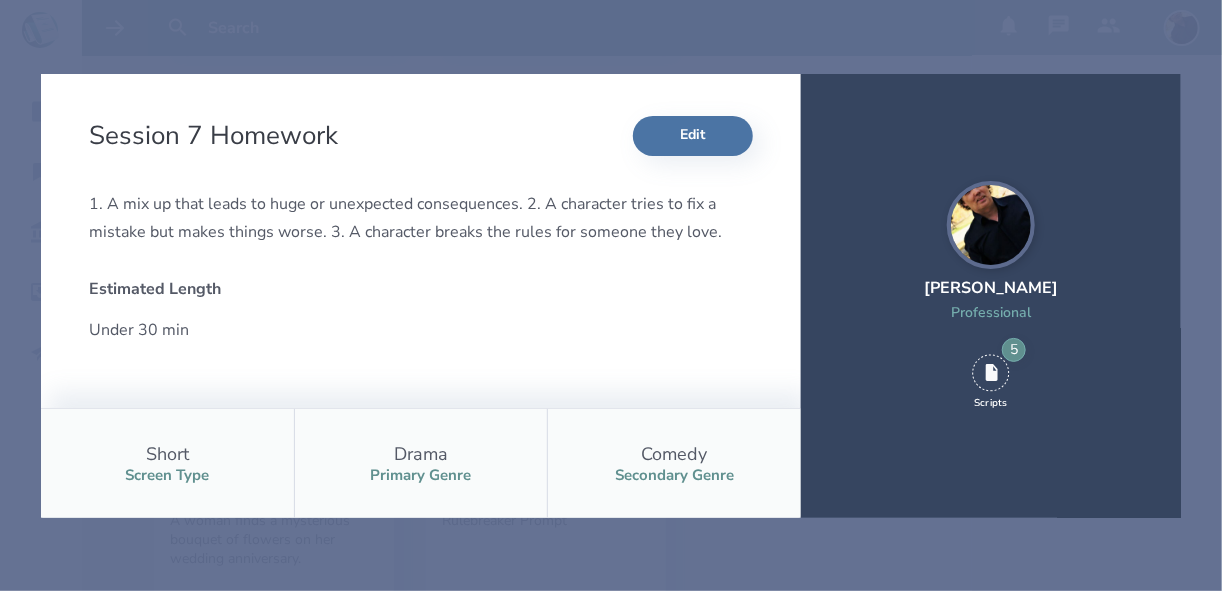 scroll, scrollTop: 89, scrollLeft: 0, axis: vertical 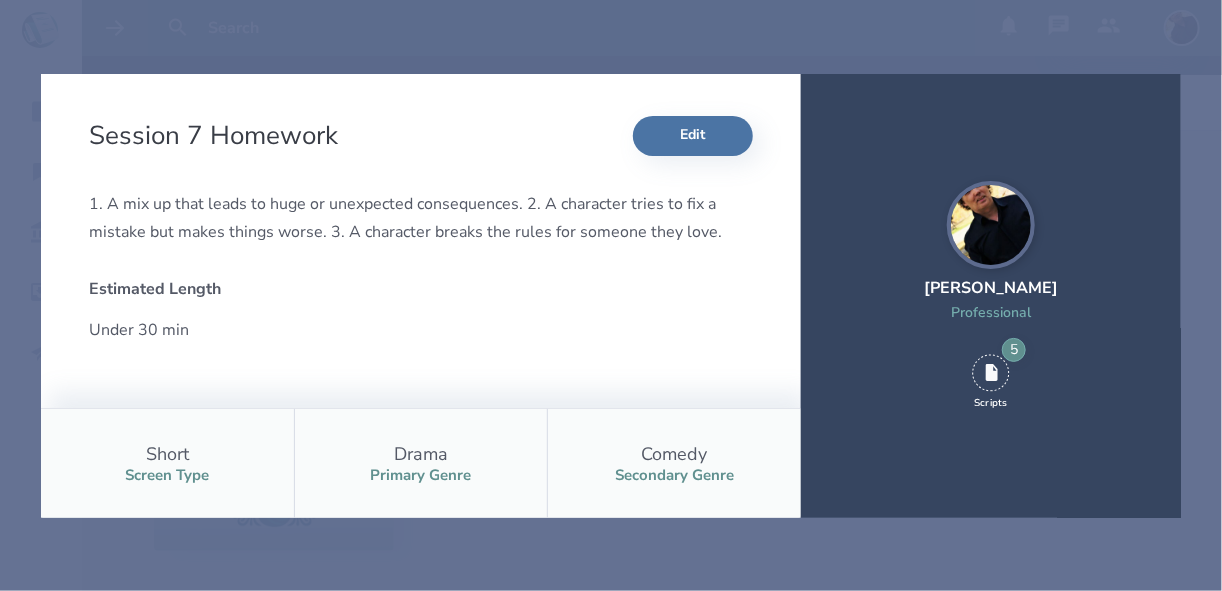 type 